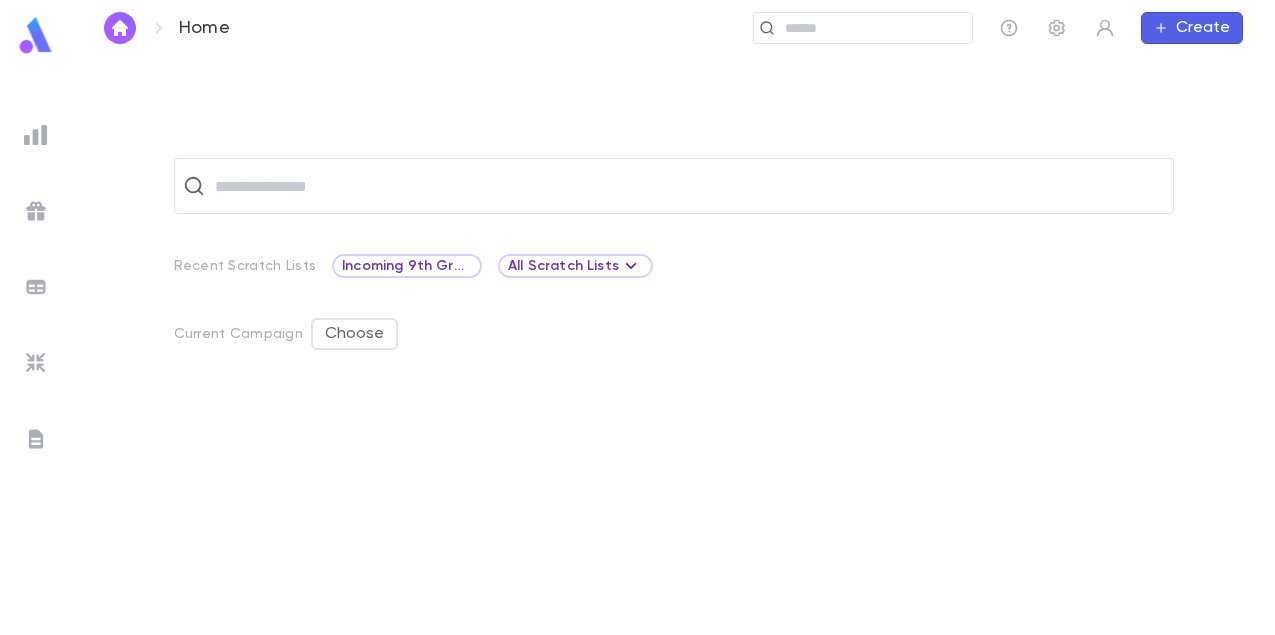 scroll, scrollTop: 0, scrollLeft: 0, axis: both 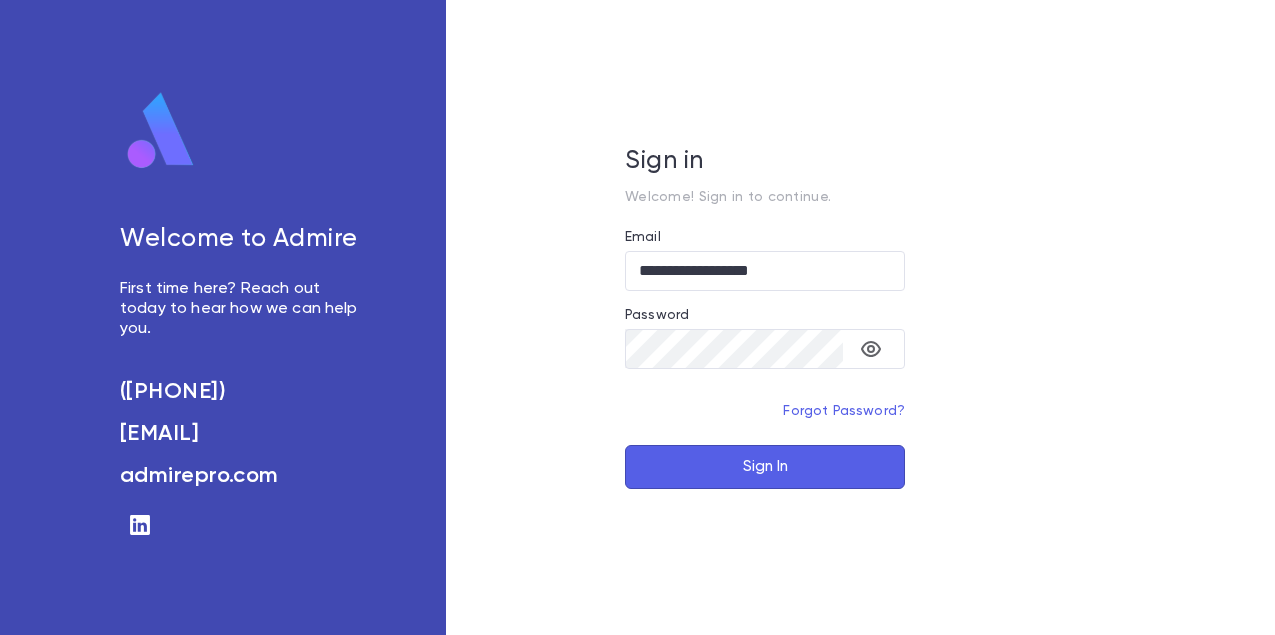 click on "Sign In" at bounding box center [765, 467] 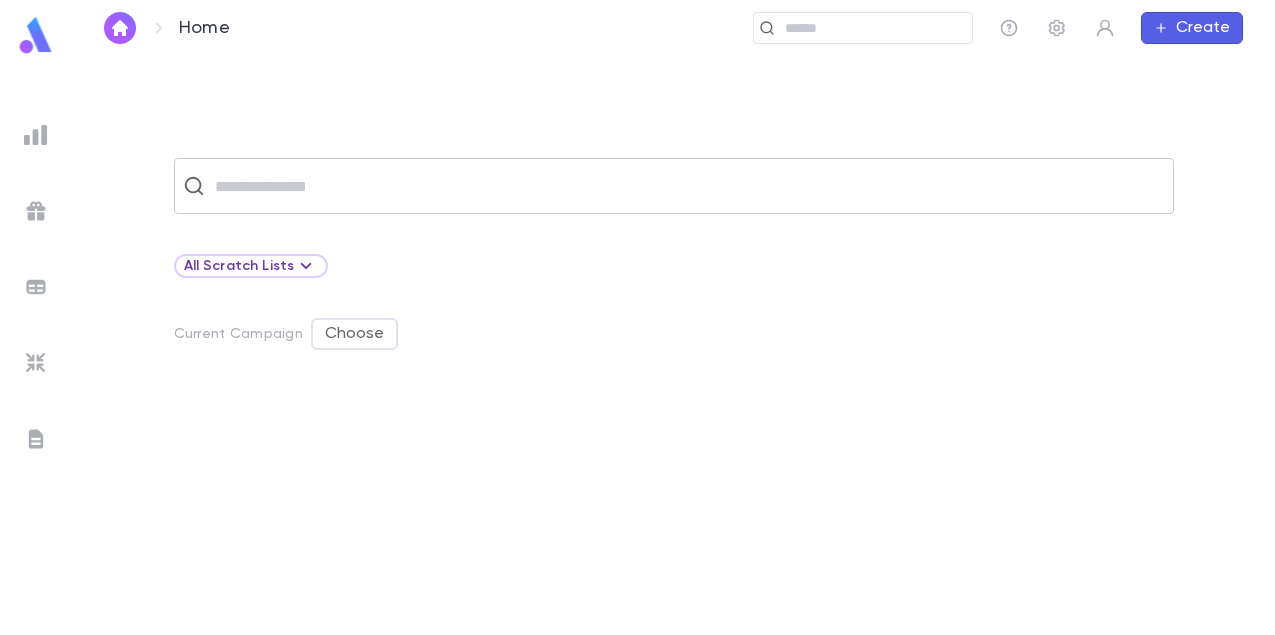 click at bounding box center [687, 186] 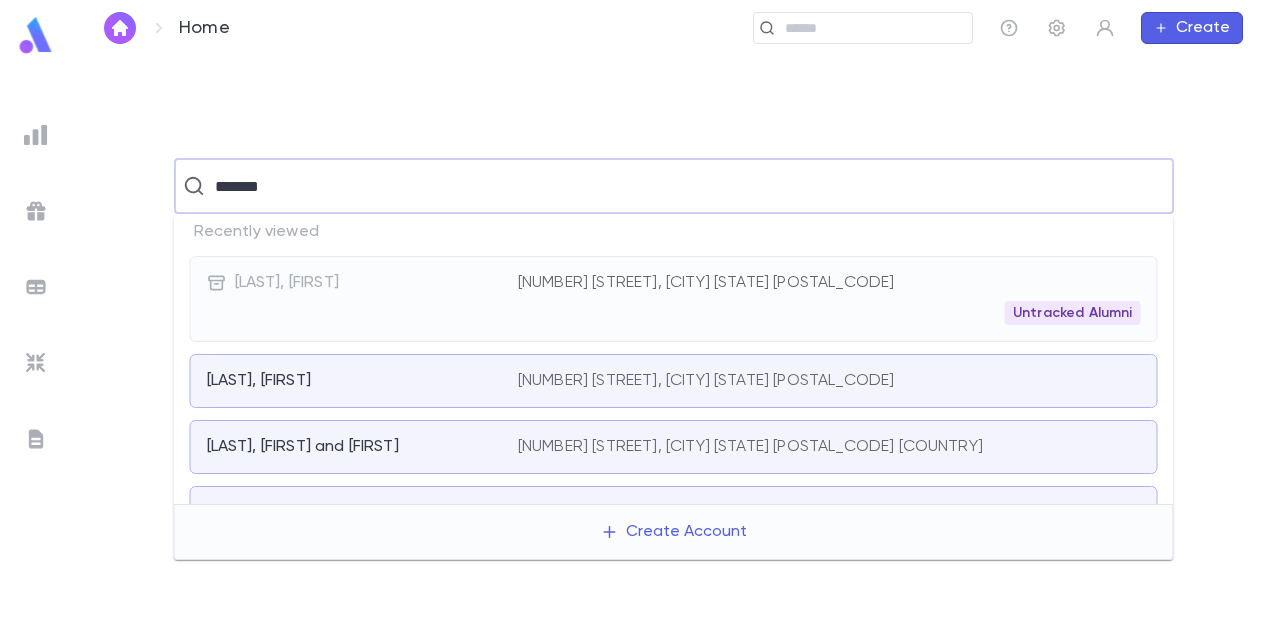 type on "*******" 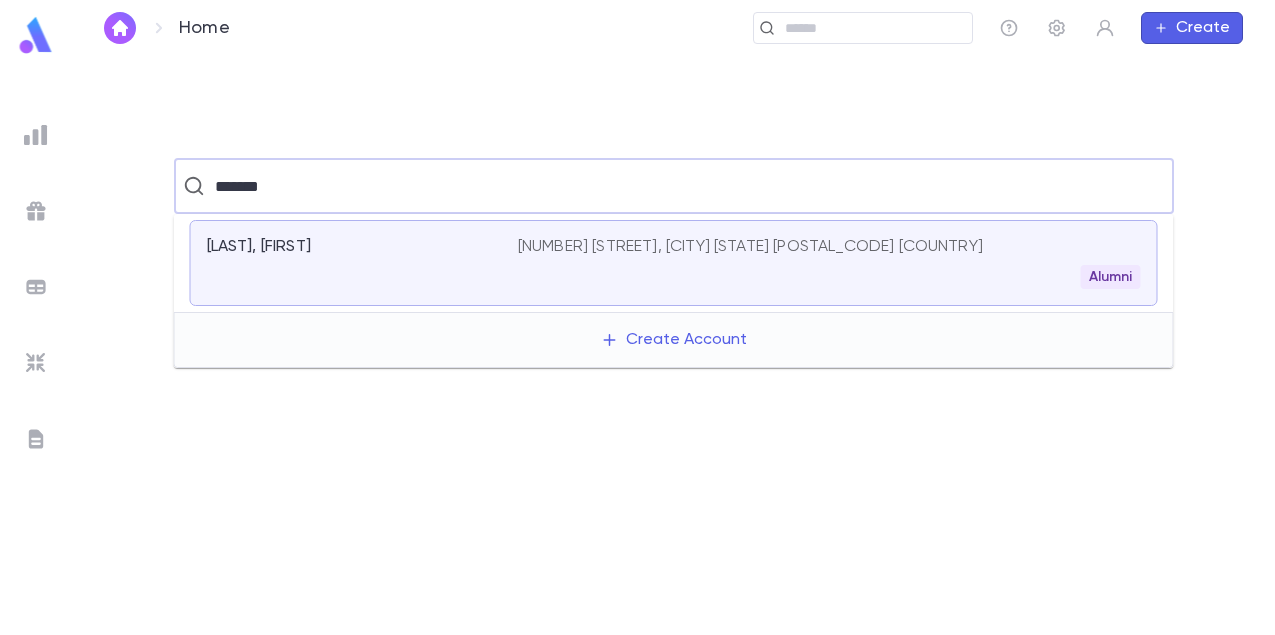 click on "[LAST], [FIRST]" at bounding box center [362, 263] 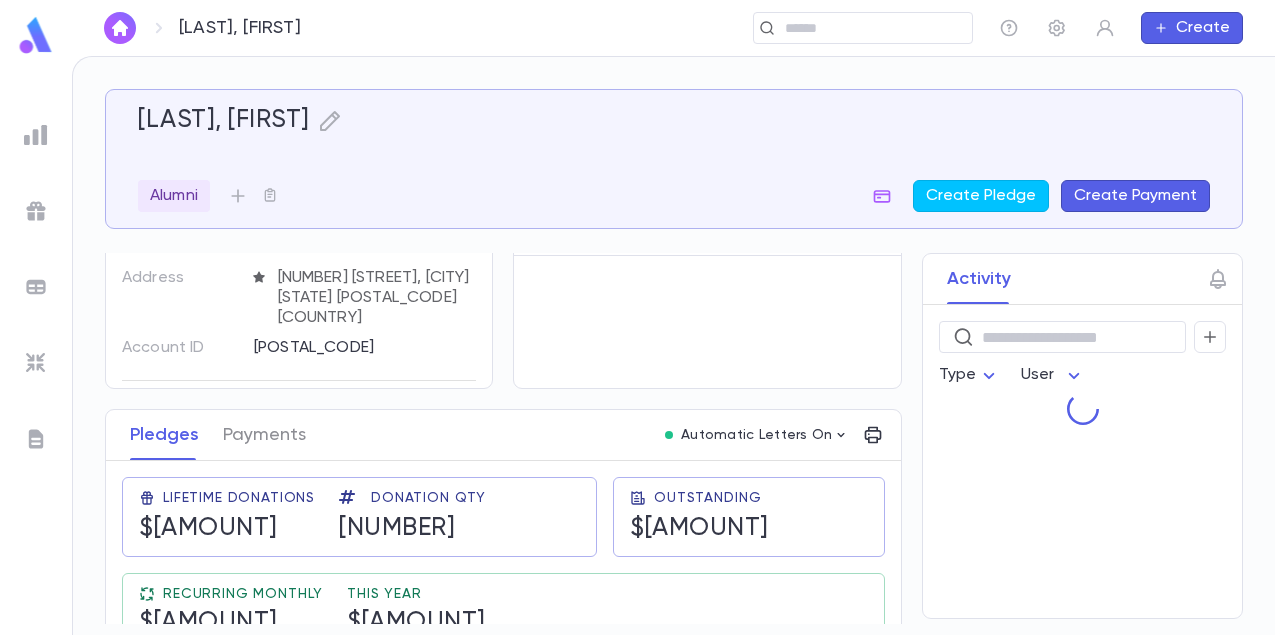 scroll, scrollTop: 234, scrollLeft: 0, axis: vertical 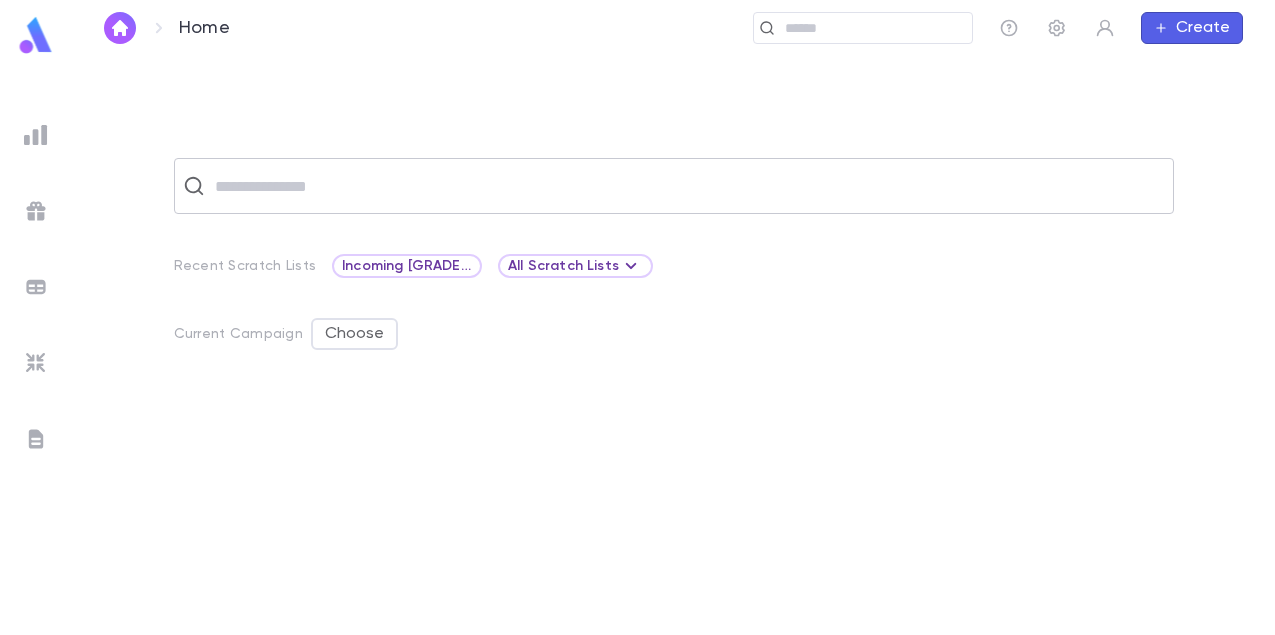 click at bounding box center [687, 186] 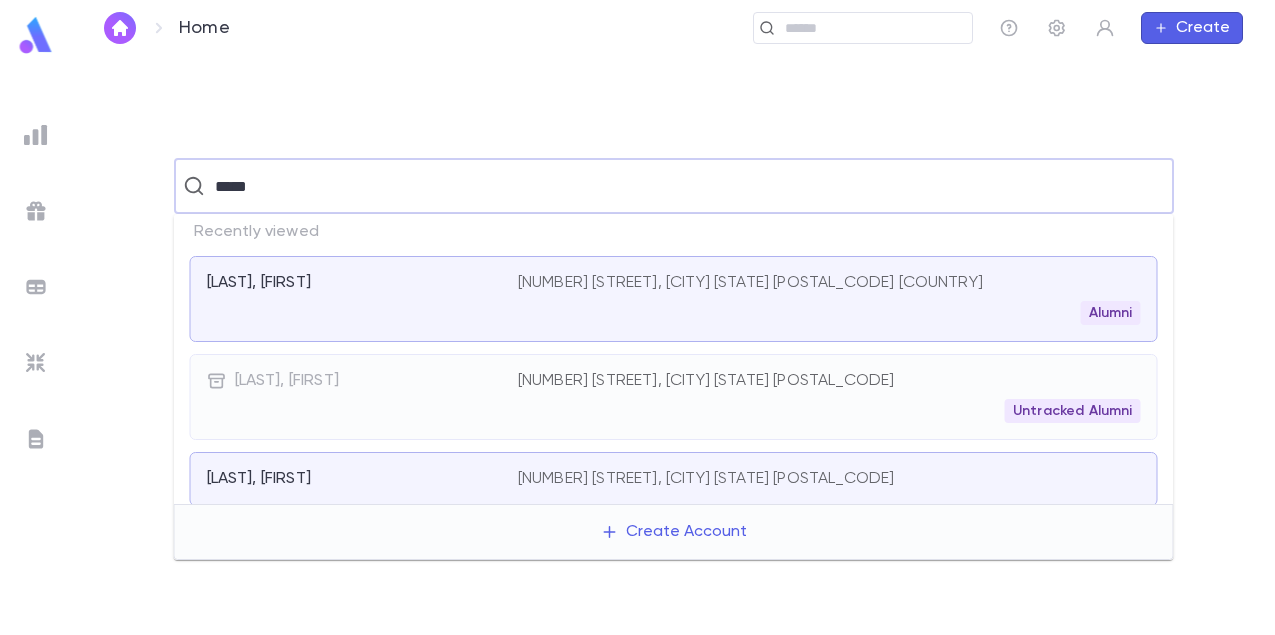 type on "*****" 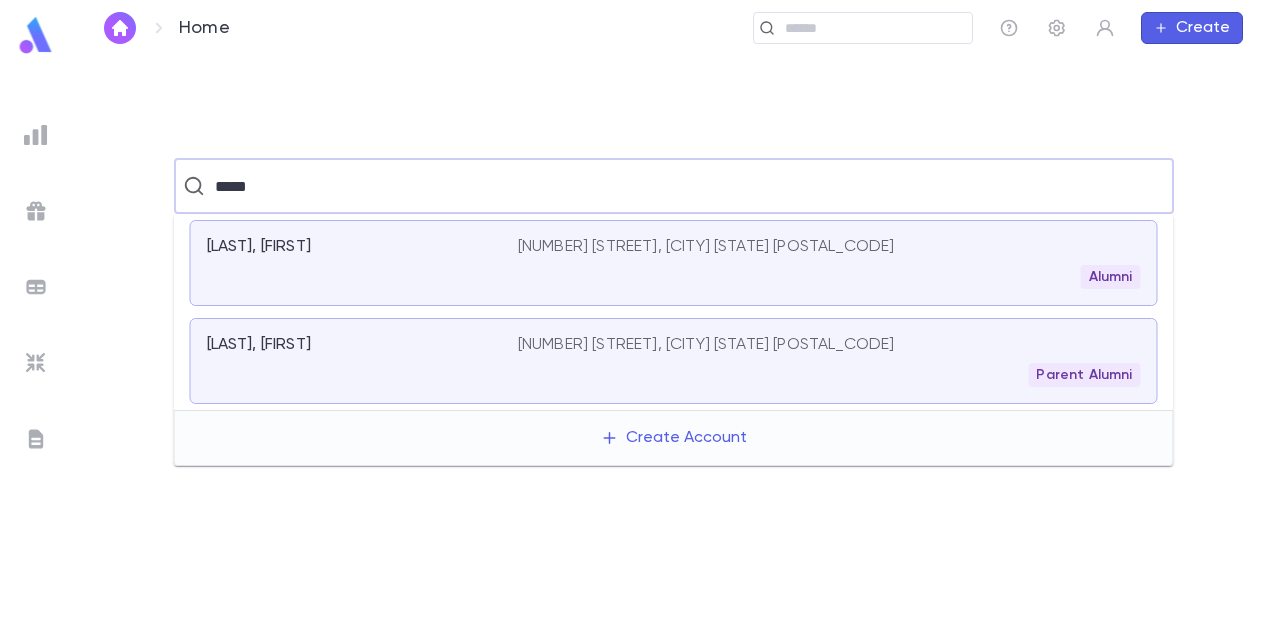 click on "[LAST], [FIRST]" at bounding box center (362, 361) 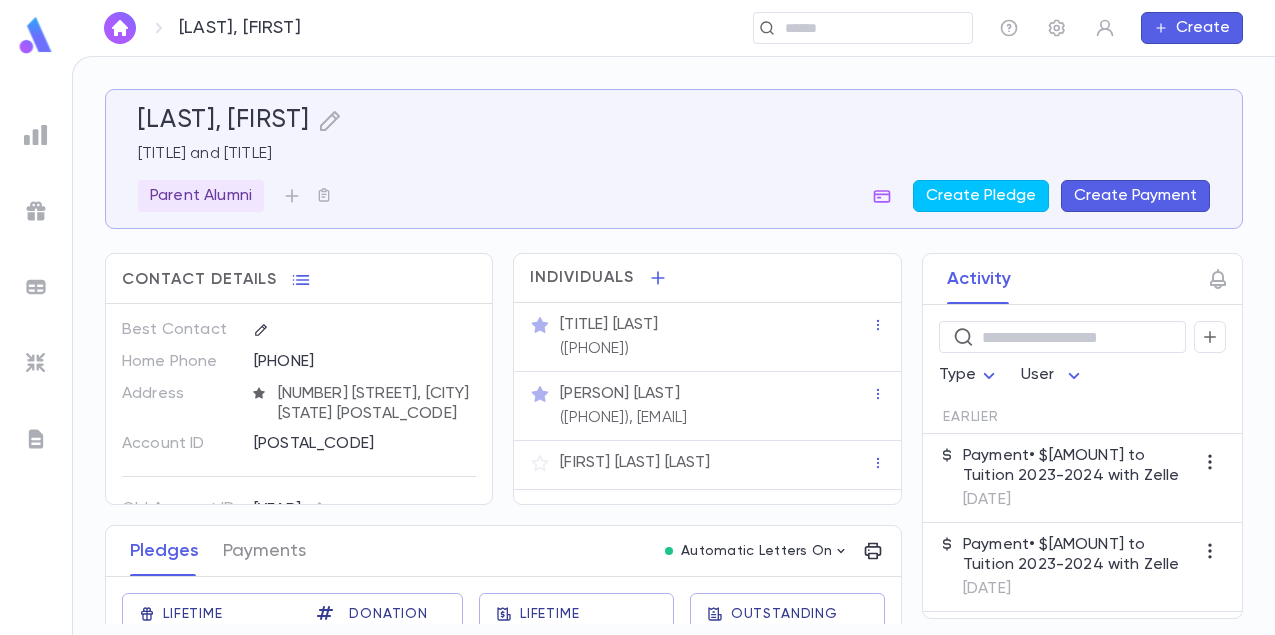 scroll, scrollTop: 70, scrollLeft: 0, axis: vertical 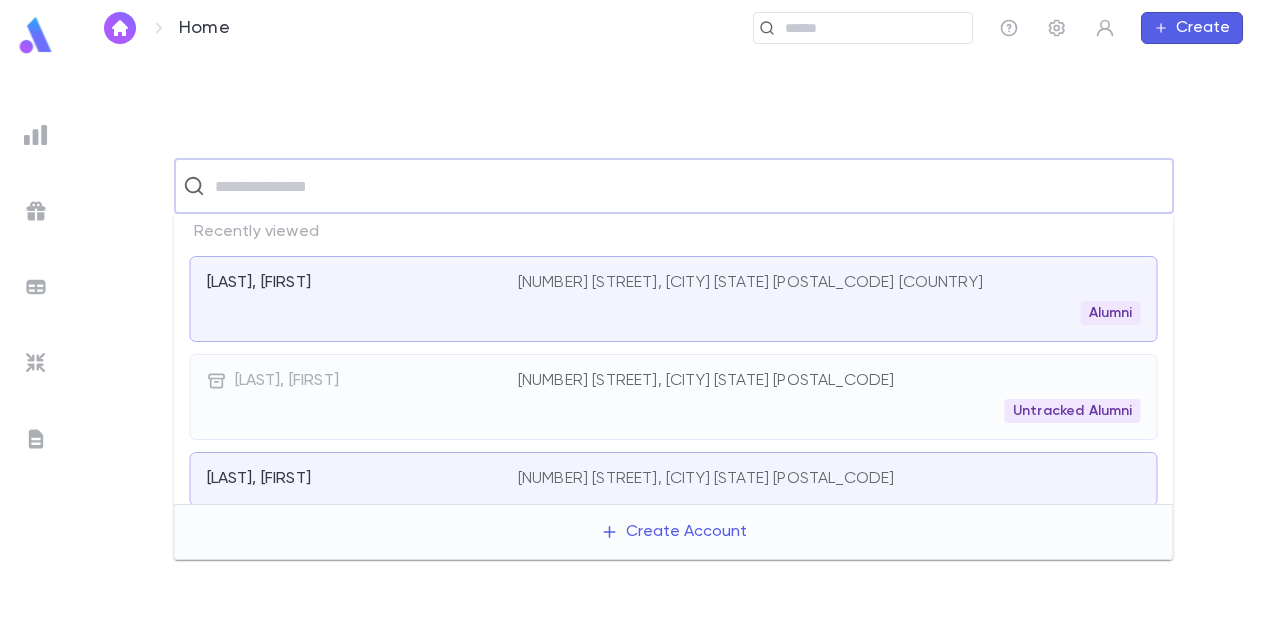 click at bounding box center (687, 186) 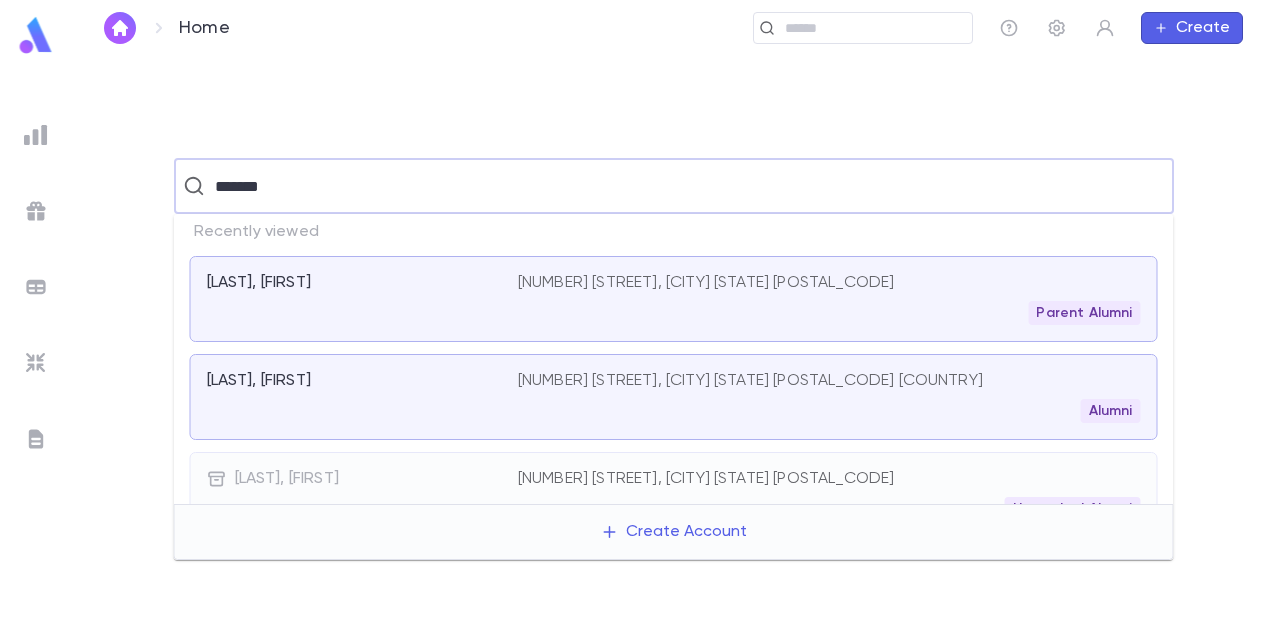 type on "*******" 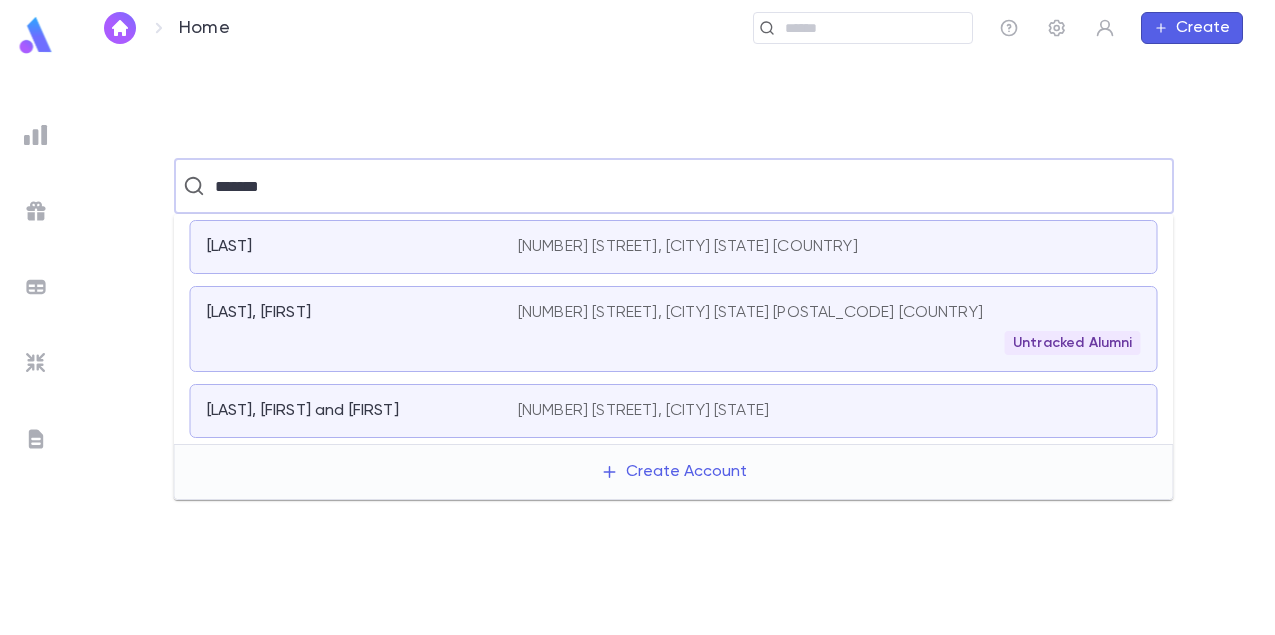 click on "[LAST], [FIRST] and [FIRST]" at bounding box center [303, 411] 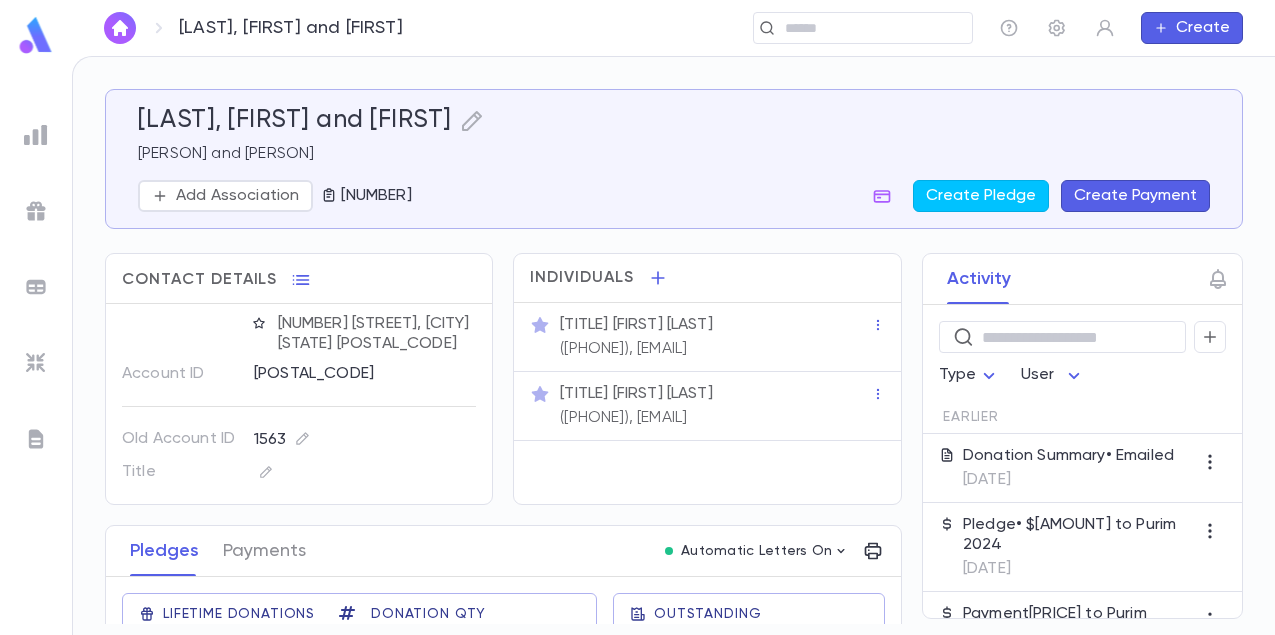 scroll, scrollTop: 120, scrollLeft: 0, axis: vertical 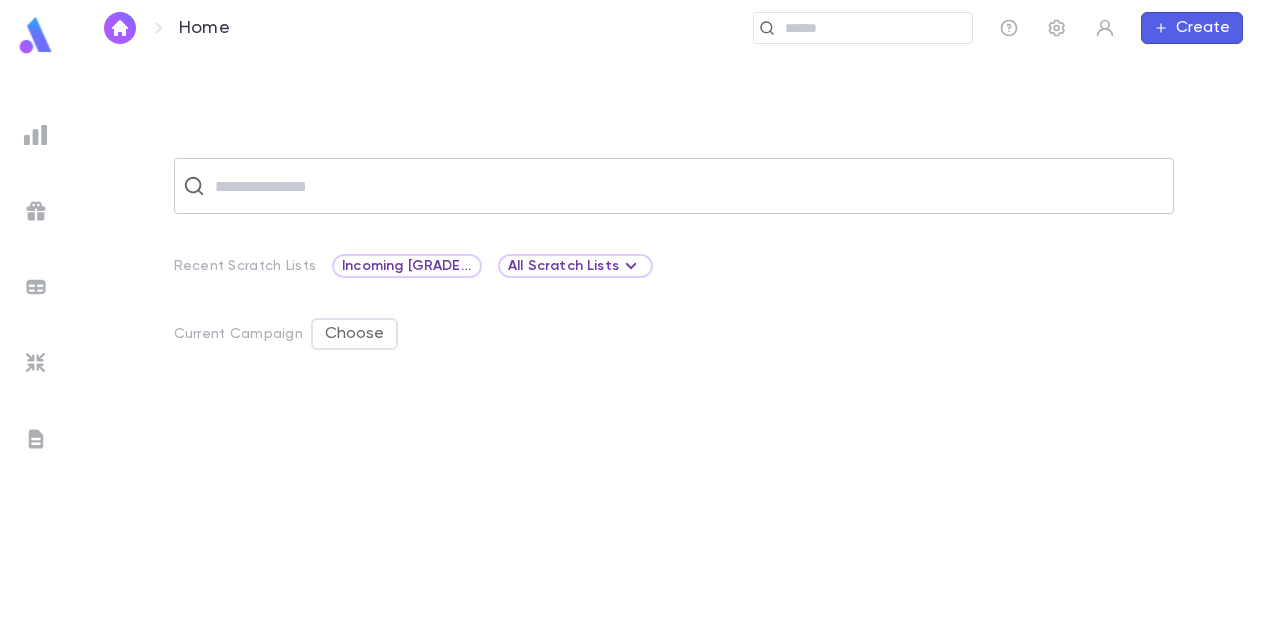 click at bounding box center [687, 186] 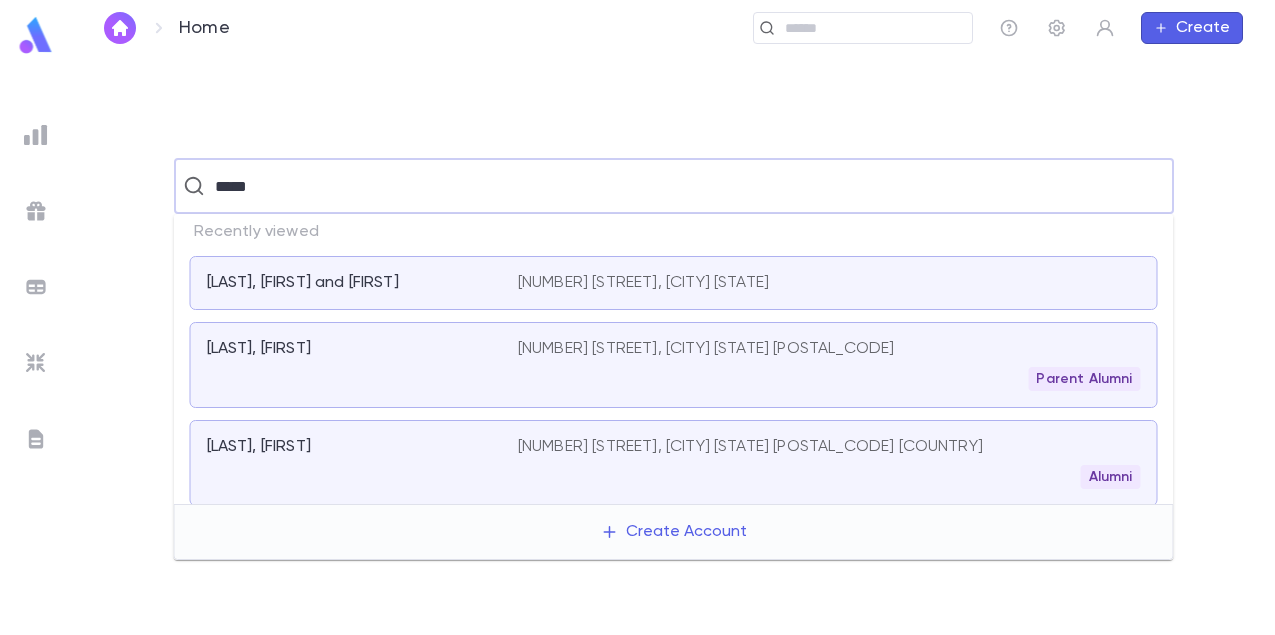 type on "*****" 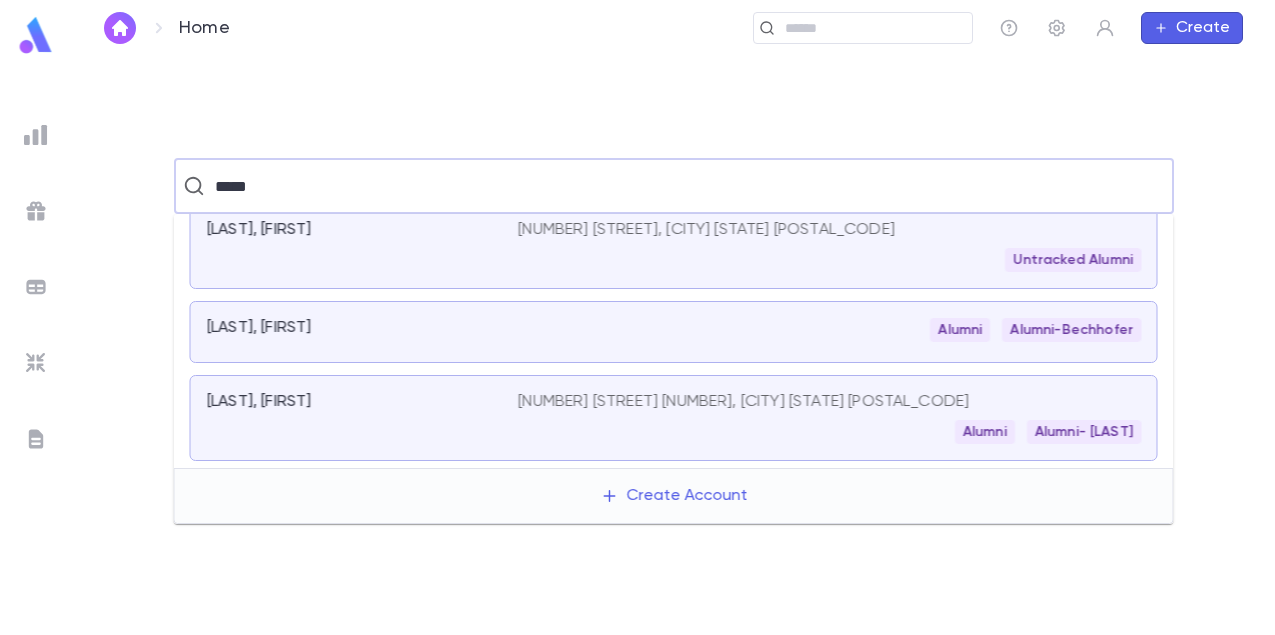 scroll, scrollTop: 129, scrollLeft: 0, axis: vertical 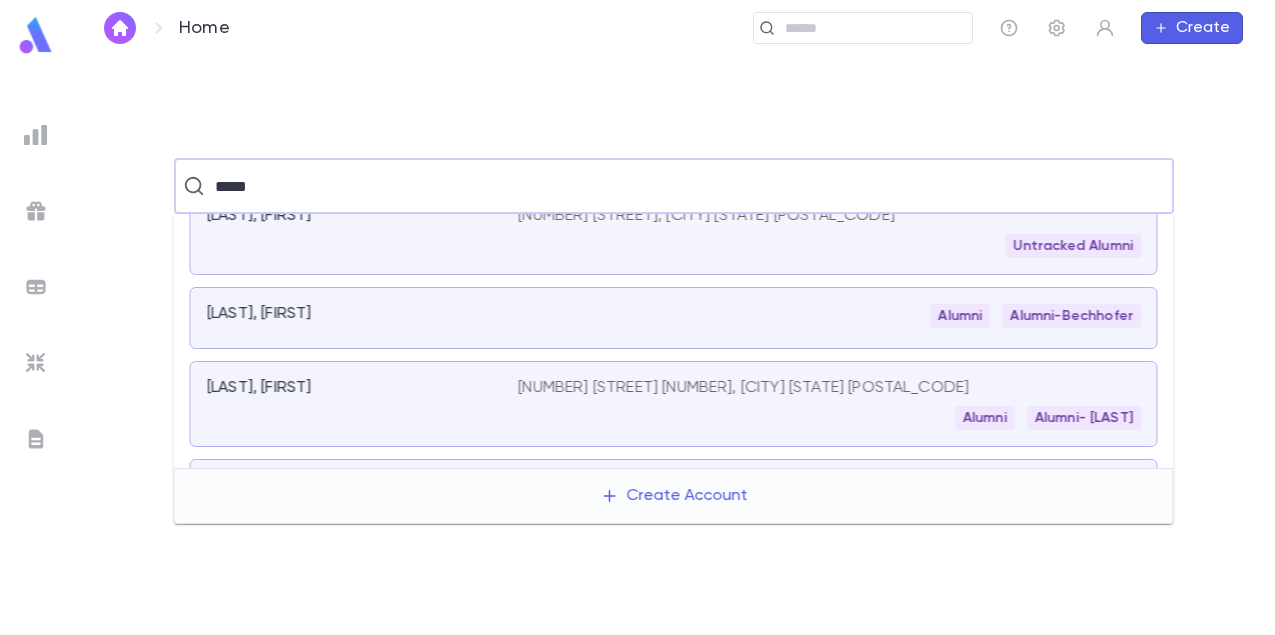 click on "[LAST], [FIRST]" at bounding box center (362, 404) 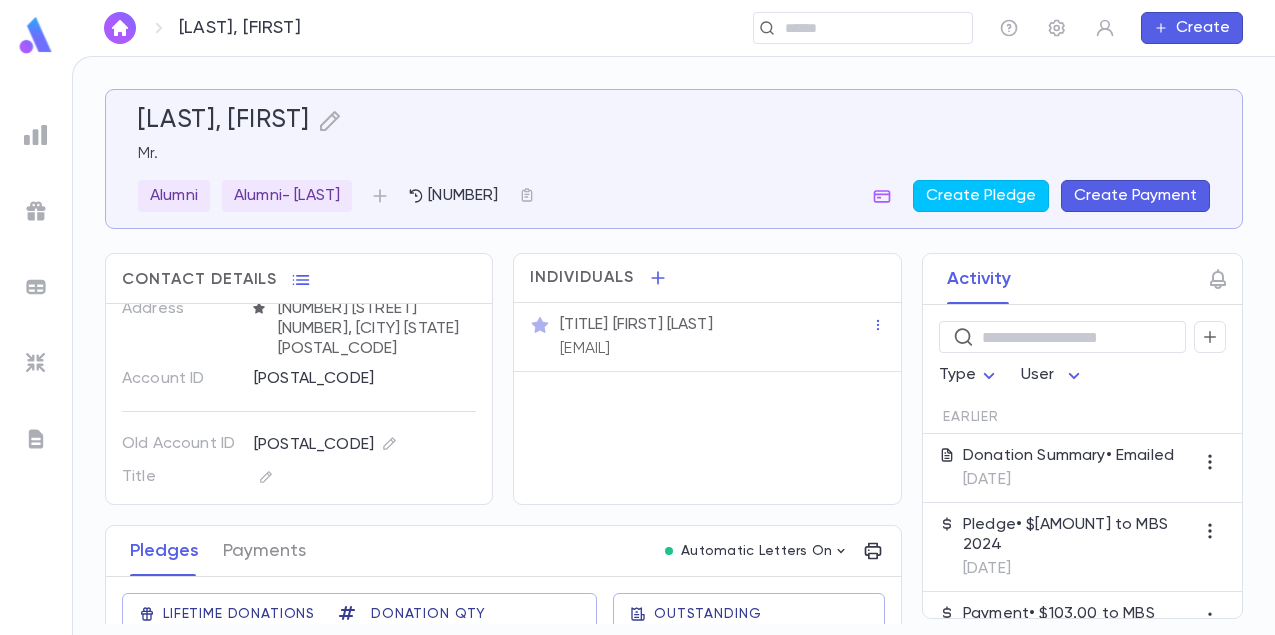 scroll, scrollTop: 70, scrollLeft: 0, axis: vertical 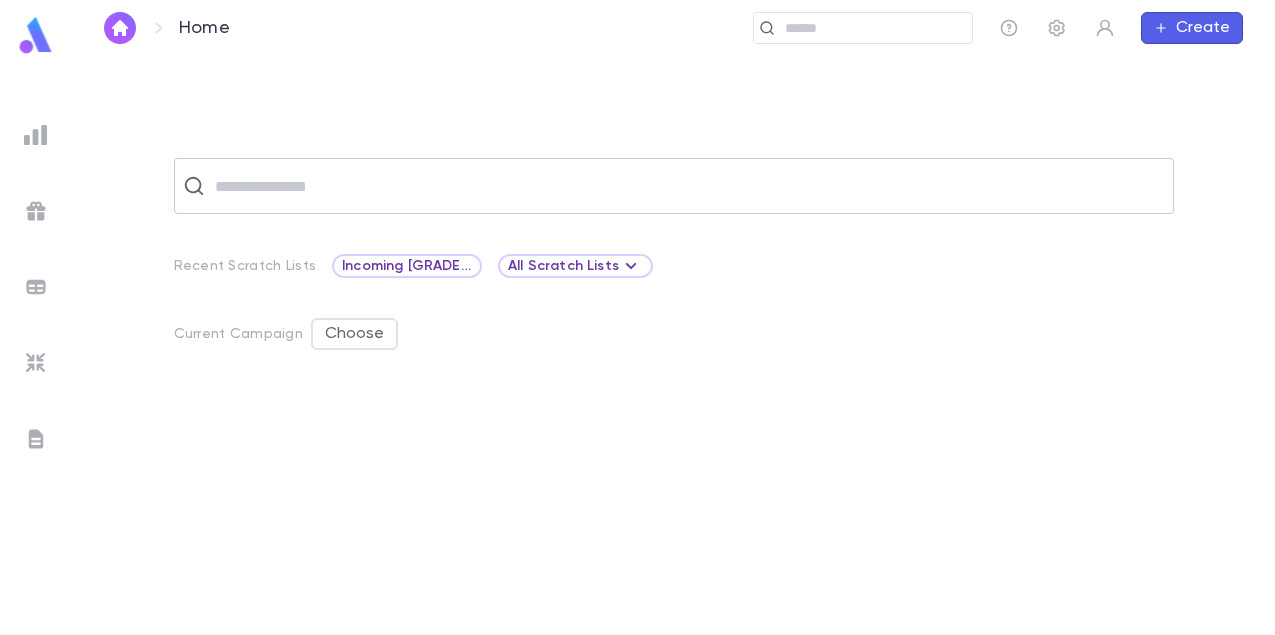 click at bounding box center [687, 186] 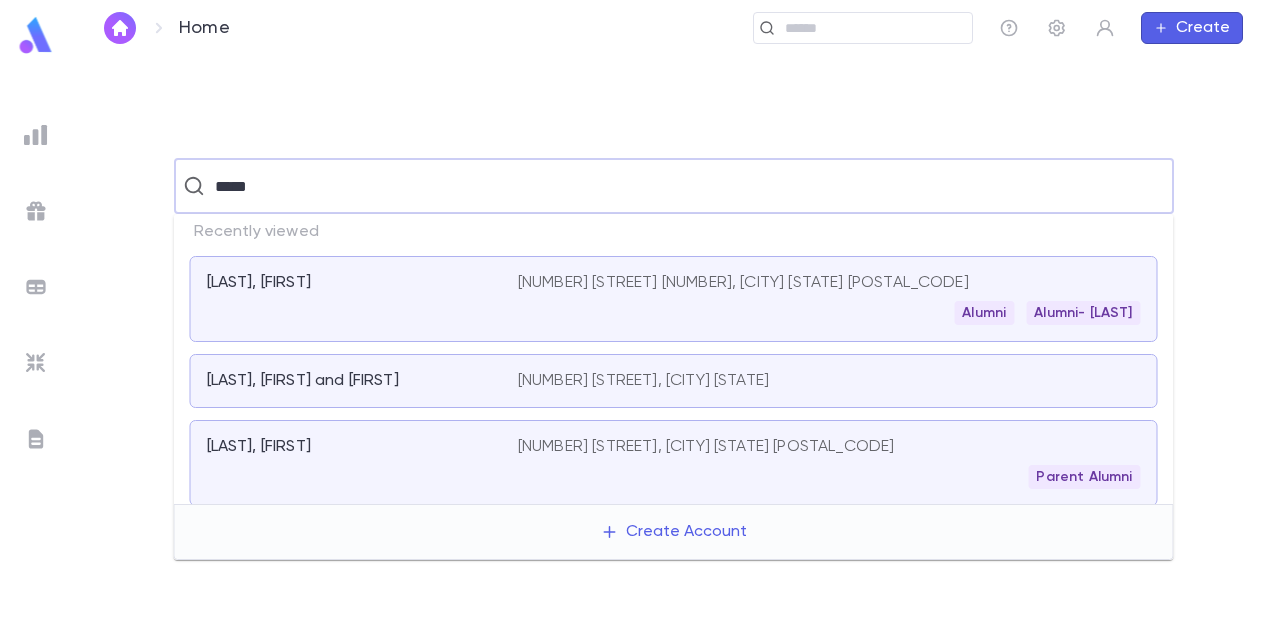 type on "*****" 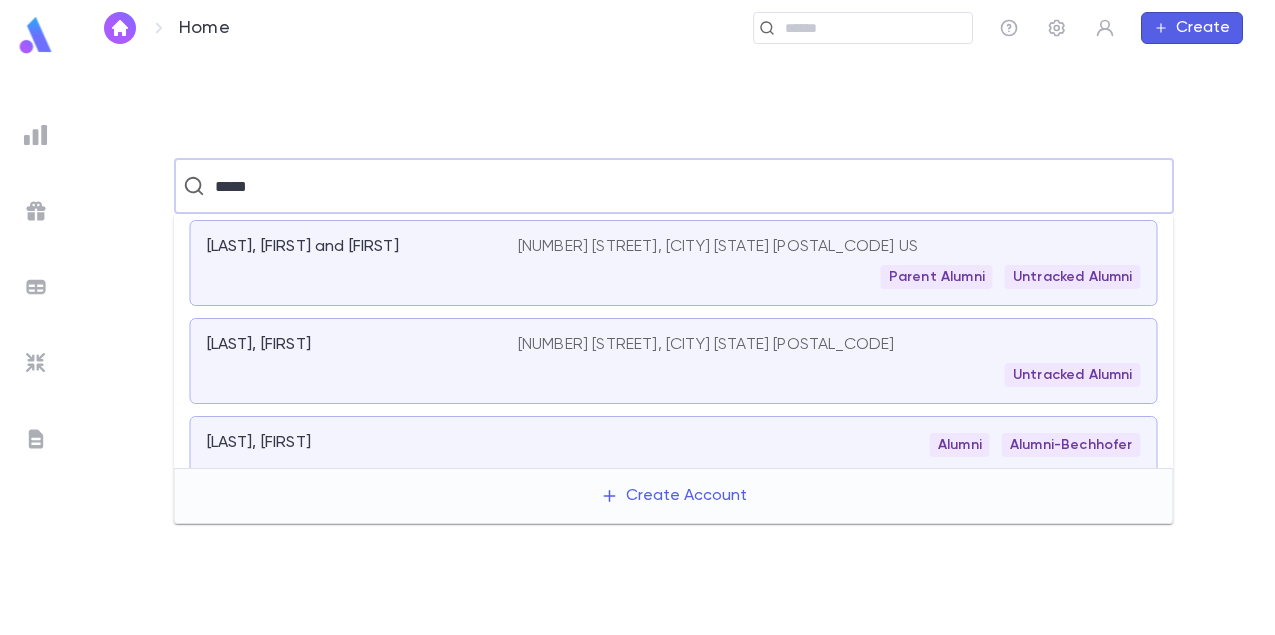 click on "[LAST], [FIRST] and [FIRST]" at bounding box center (362, 263) 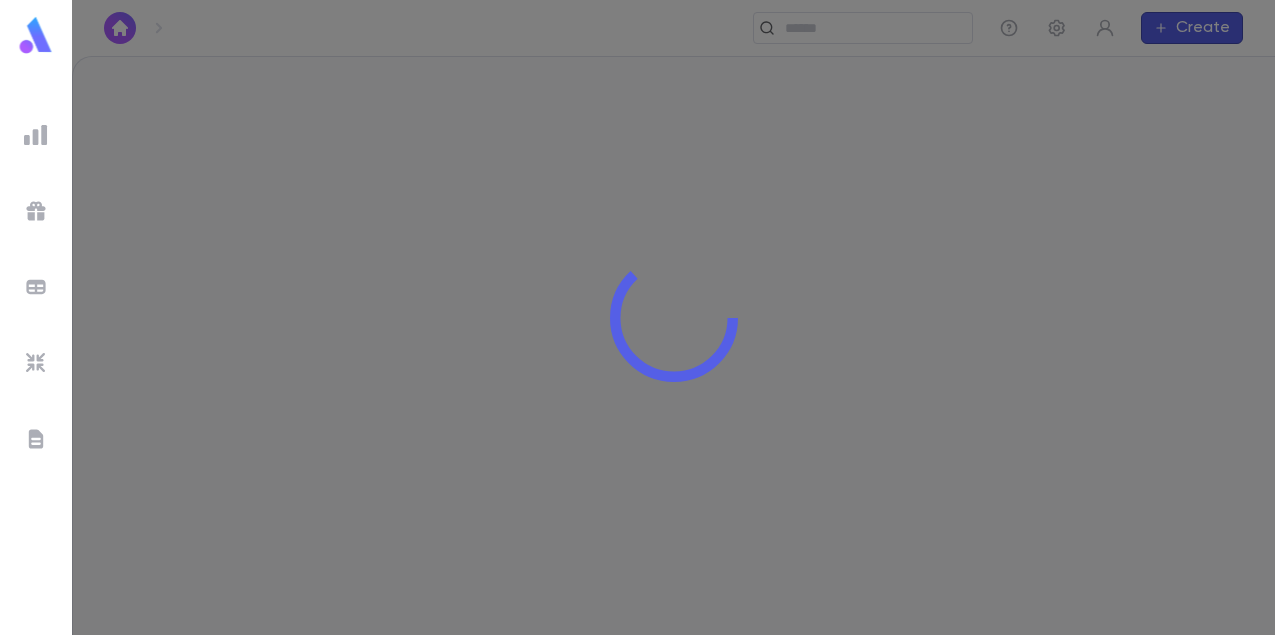 click at bounding box center [673, 317] 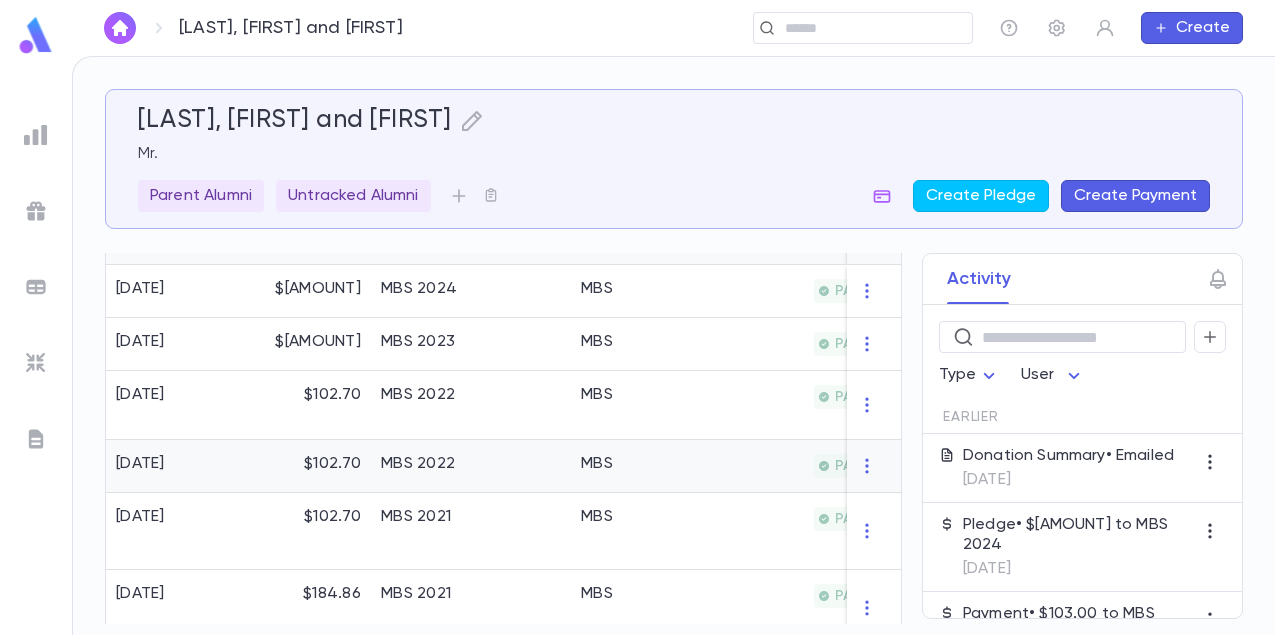 scroll, scrollTop: 565, scrollLeft: 0, axis: vertical 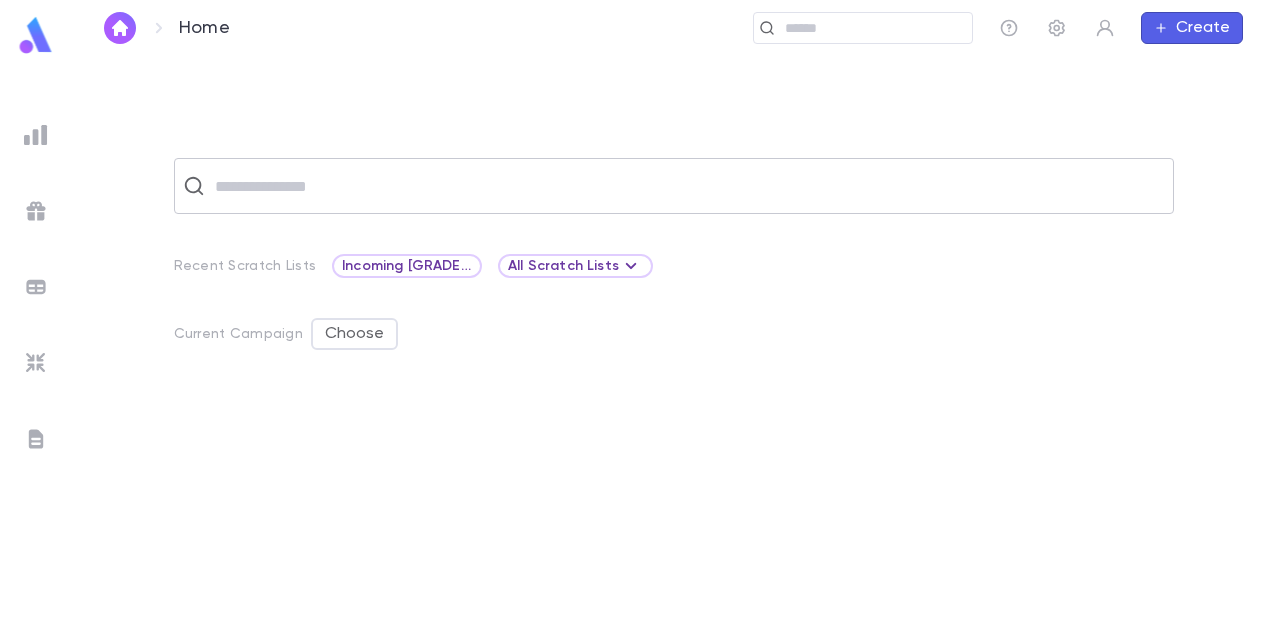 click at bounding box center (687, 186) 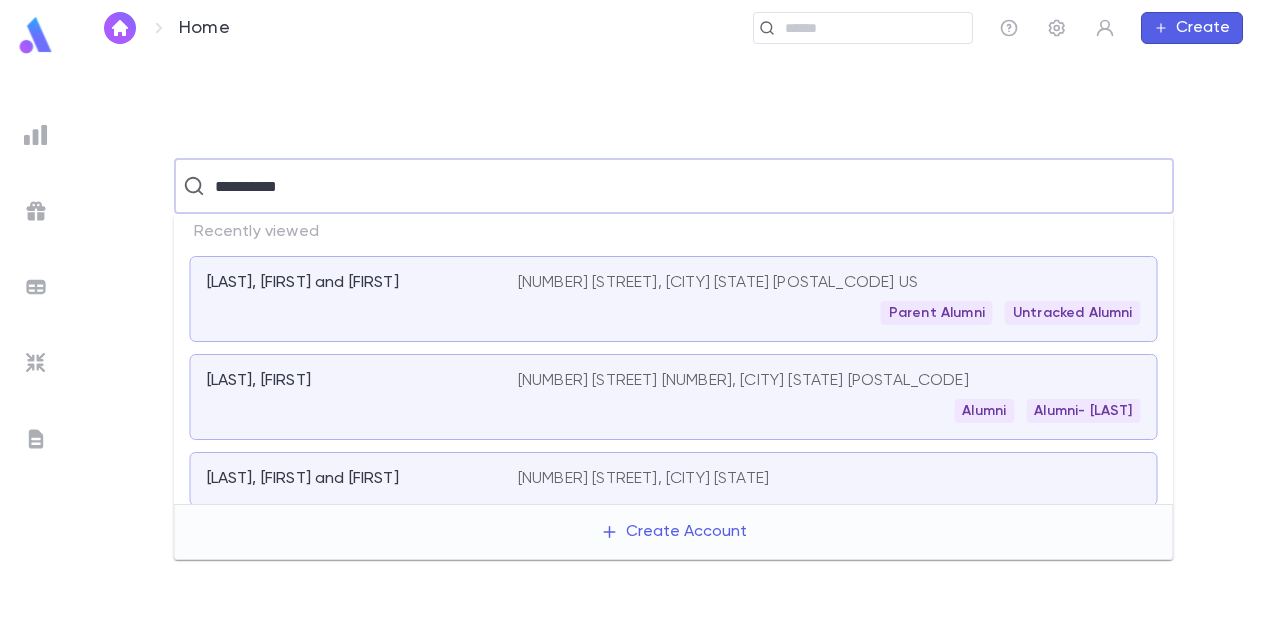 type on "**********" 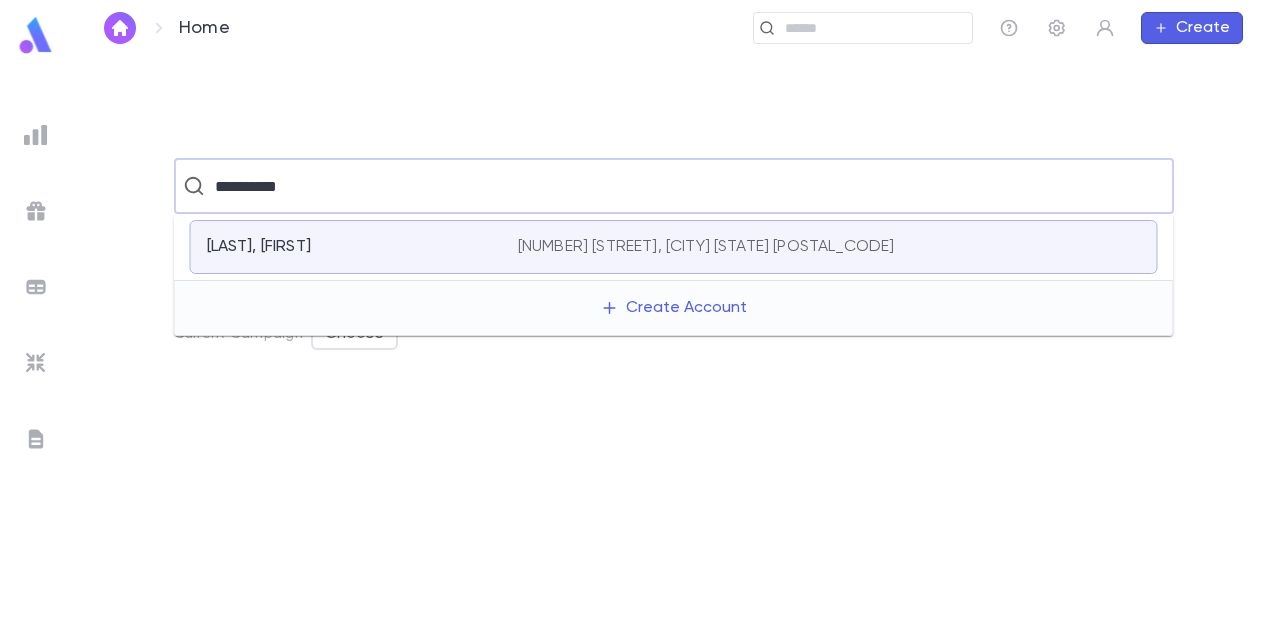 click on "[LAST], [FIRST]" at bounding box center (259, 247) 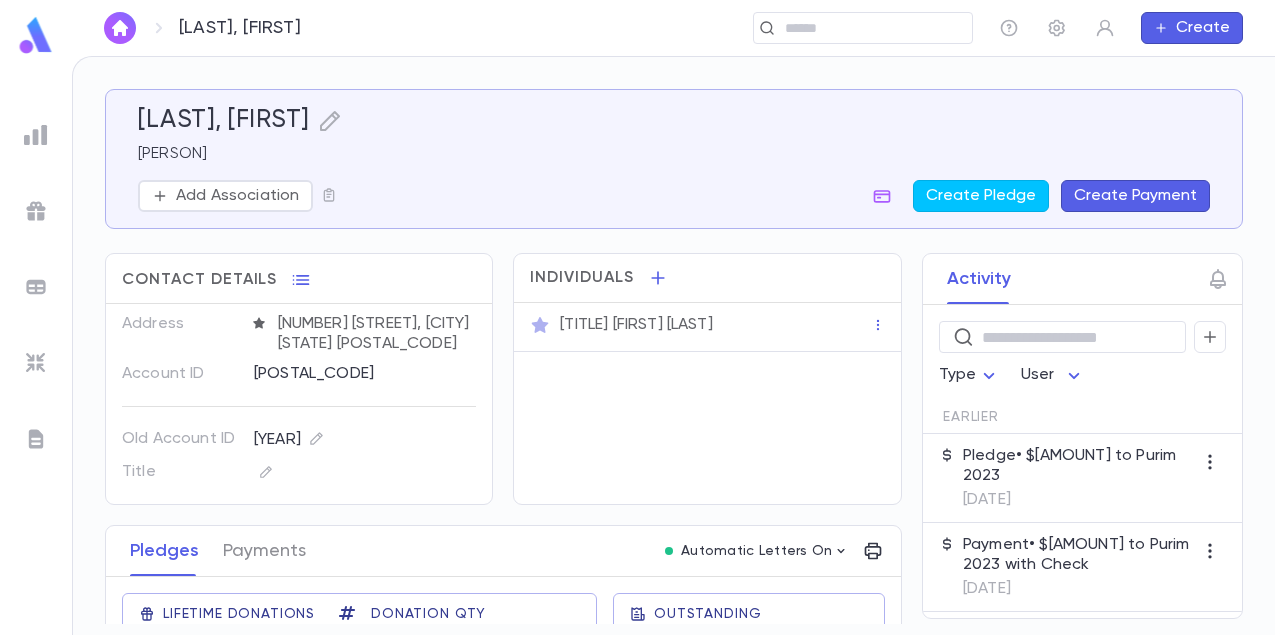 scroll, scrollTop: 70, scrollLeft: 0, axis: vertical 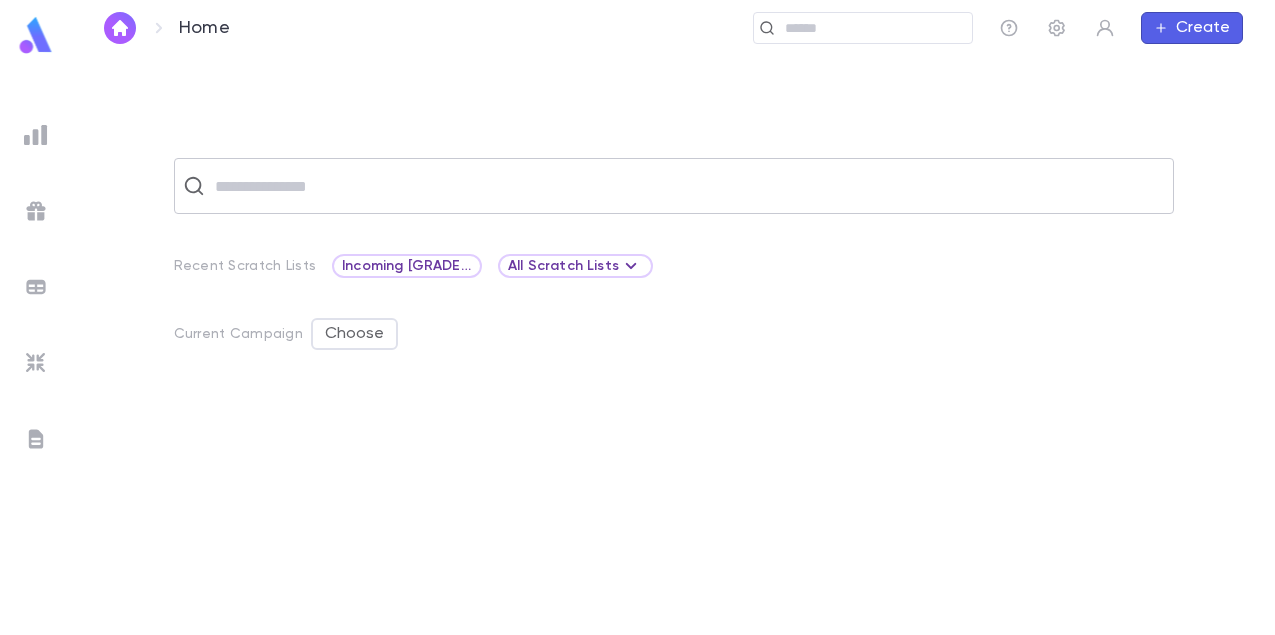 click at bounding box center (687, 186) 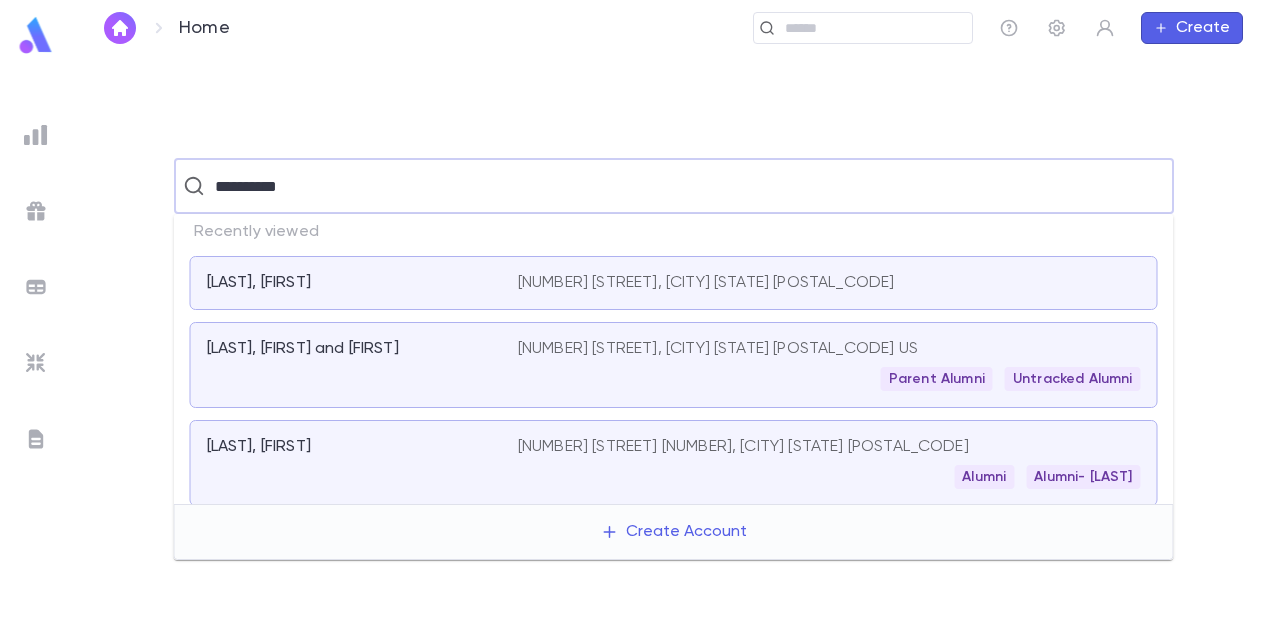 type on "**********" 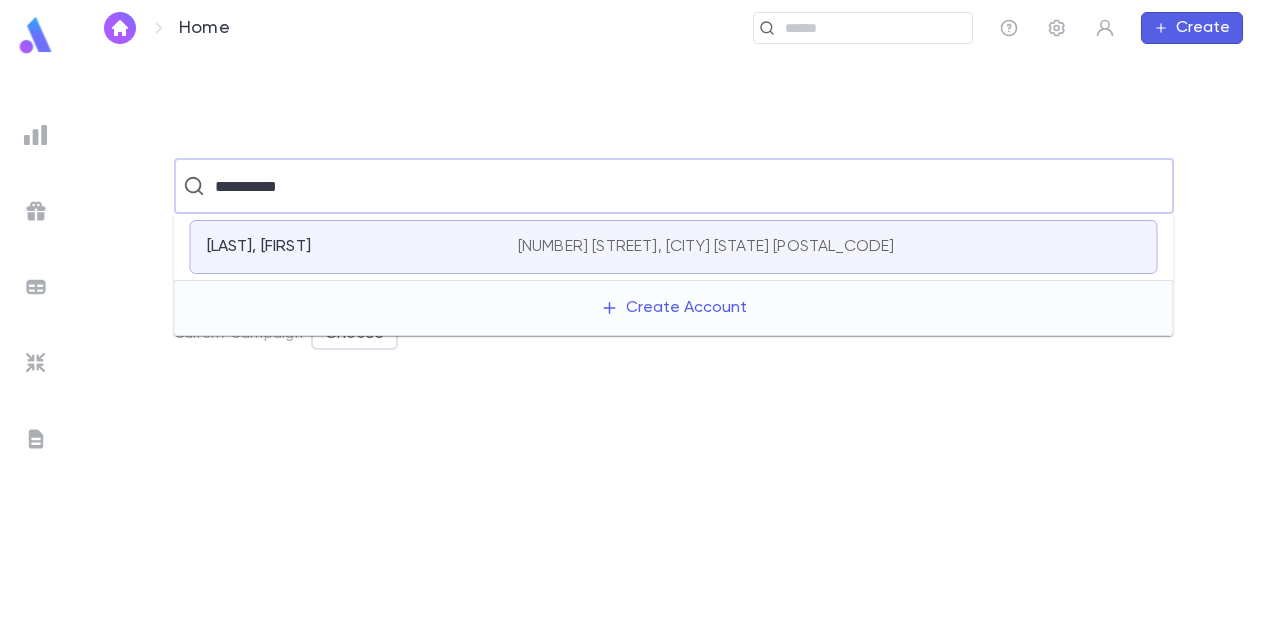 click on "[LAST], [FIRST]" at bounding box center (259, 247) 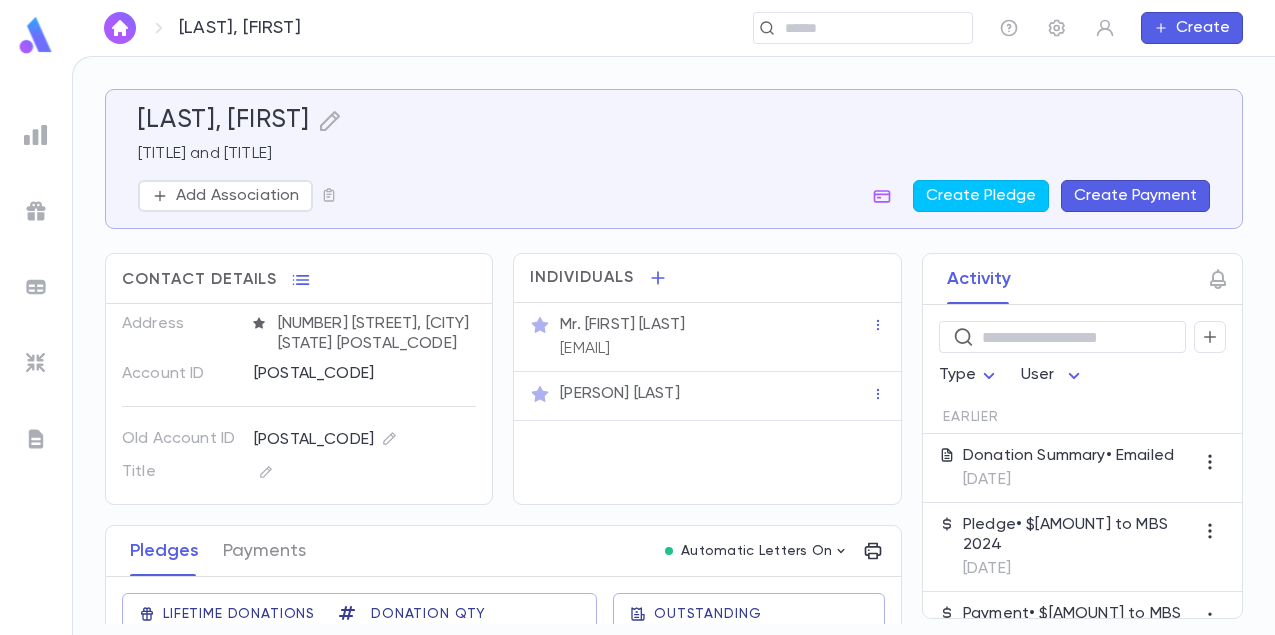 scroll, scrollTop: 70, scrollLeft: 0, axis: vertical 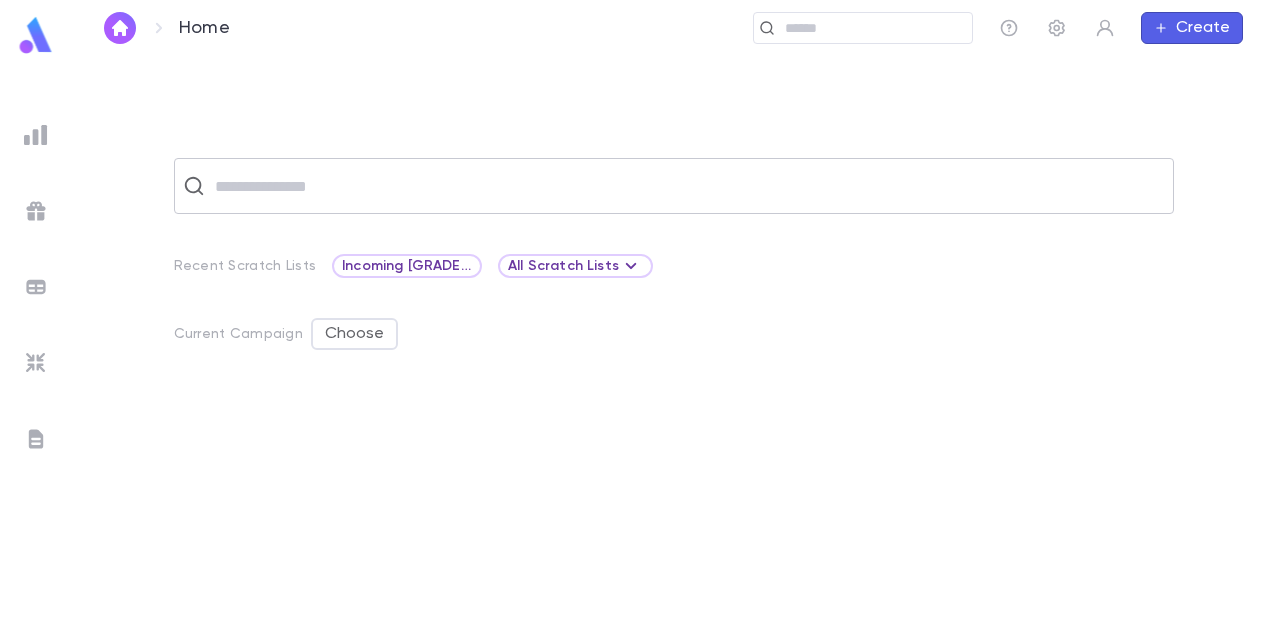 click at bounding box center [687, 186] 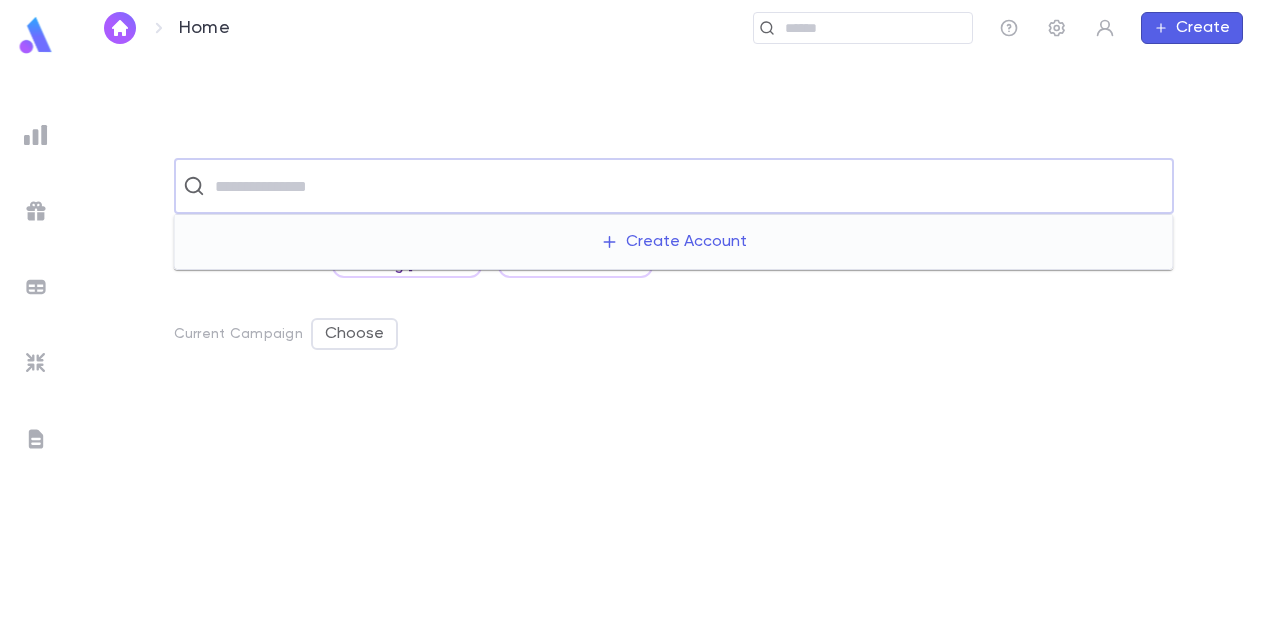 scroll, scrollTop: 0, scrollLeft: 0, axis: both 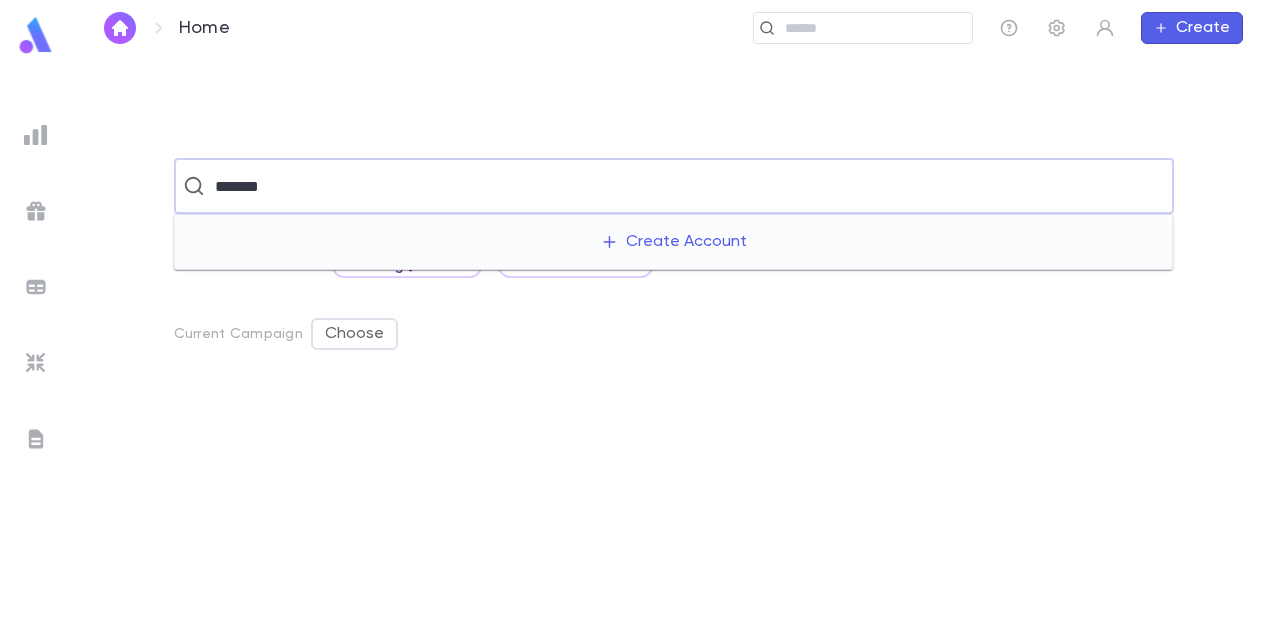 type on "*******" 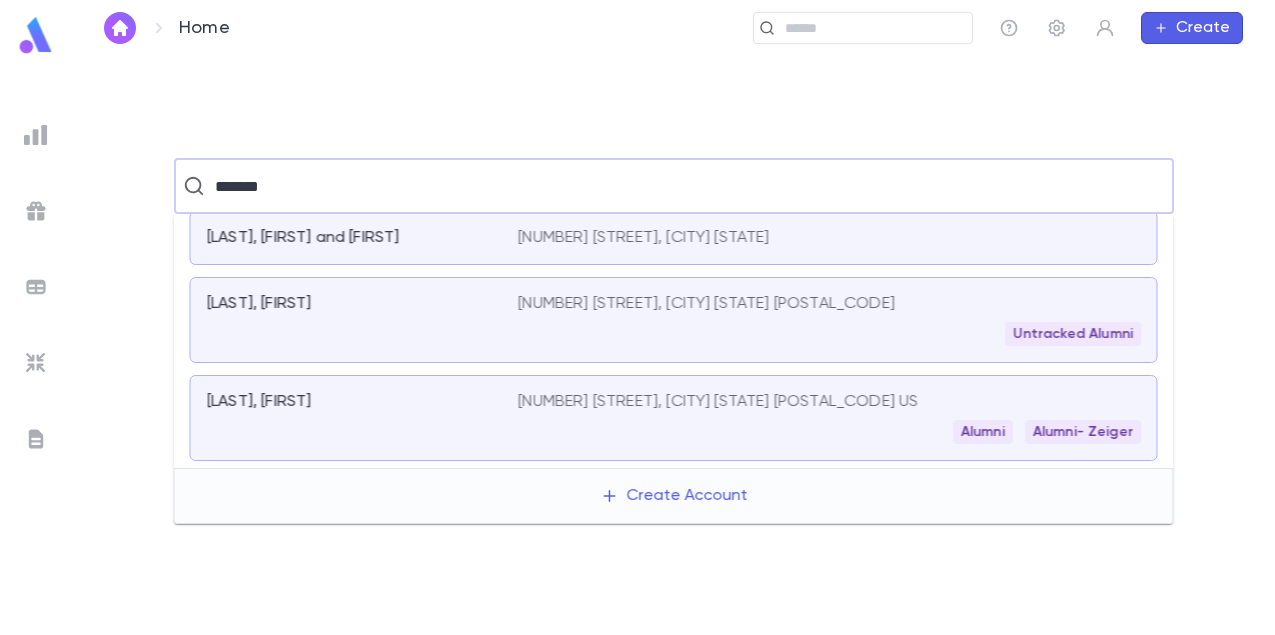 scroll, scrollTop: 160, scrollLeft: 0, axis: vertical 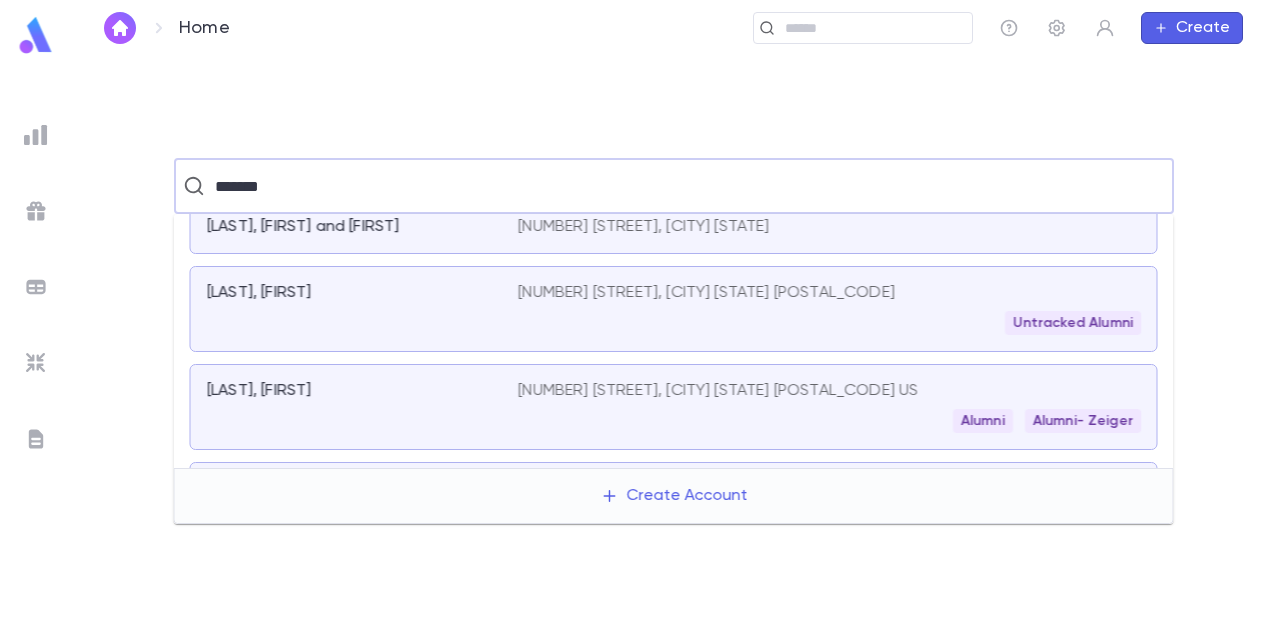 click on "[LAST], [FIRST]" at bounding box center [259, 391] 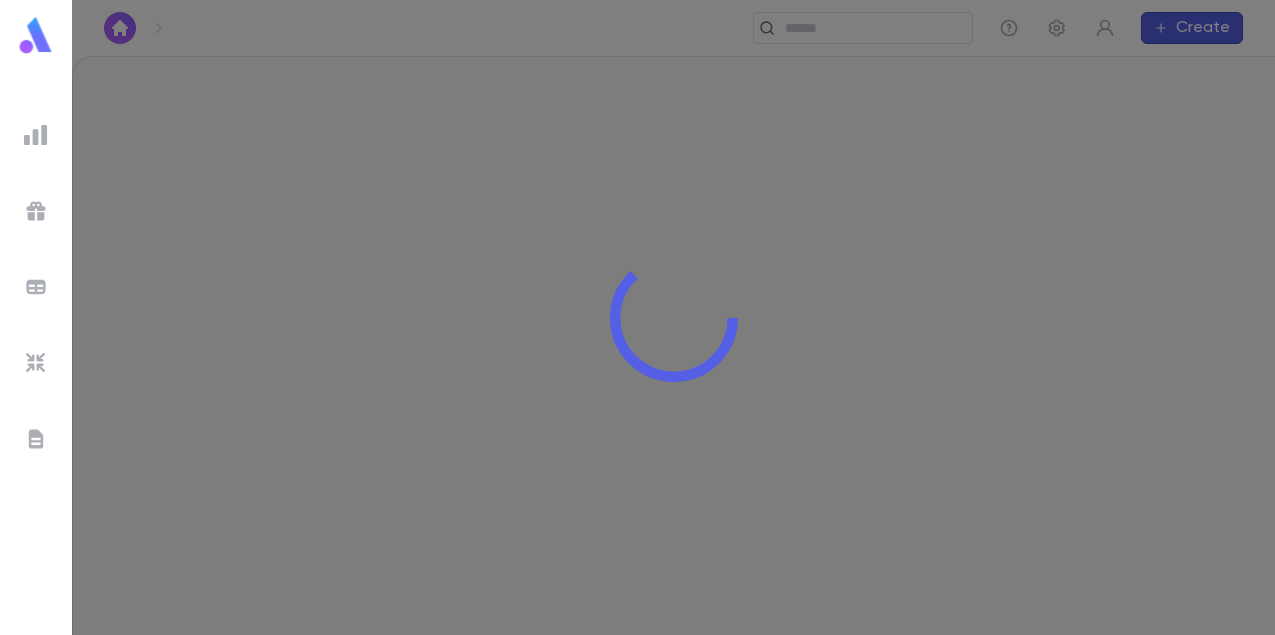 click at bounding box center [673, 317] 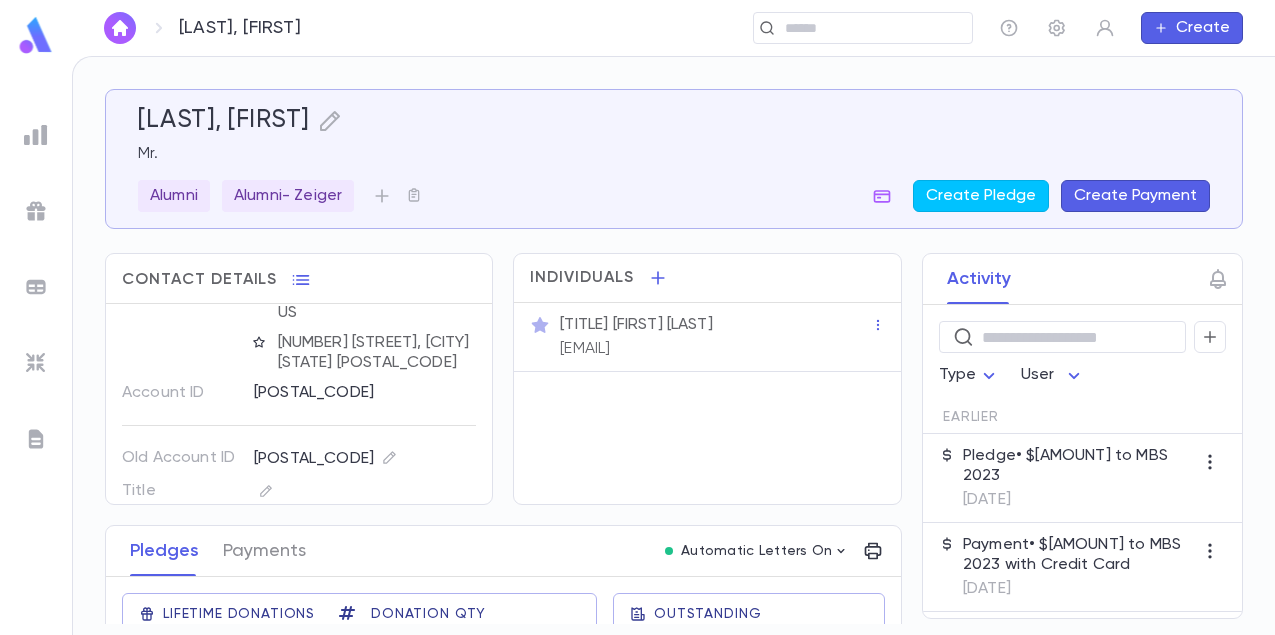 scroll, scrollTop: 120, scrollLeft: 0, axis: vertical 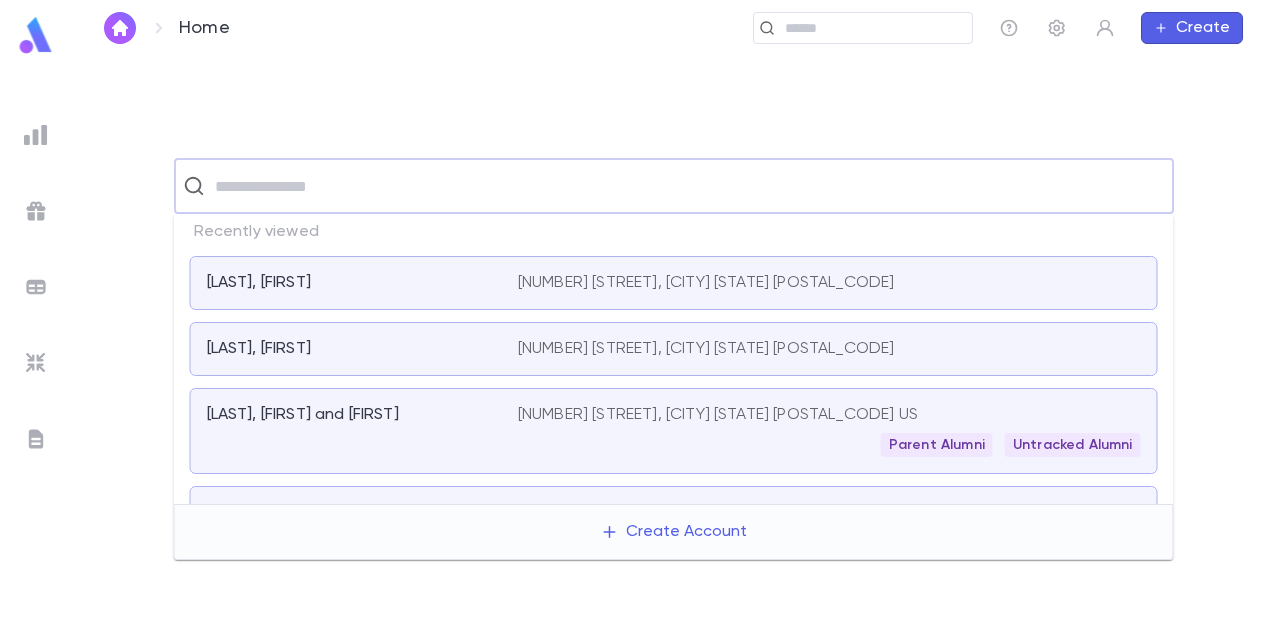 click at bounding box center (687, 186) 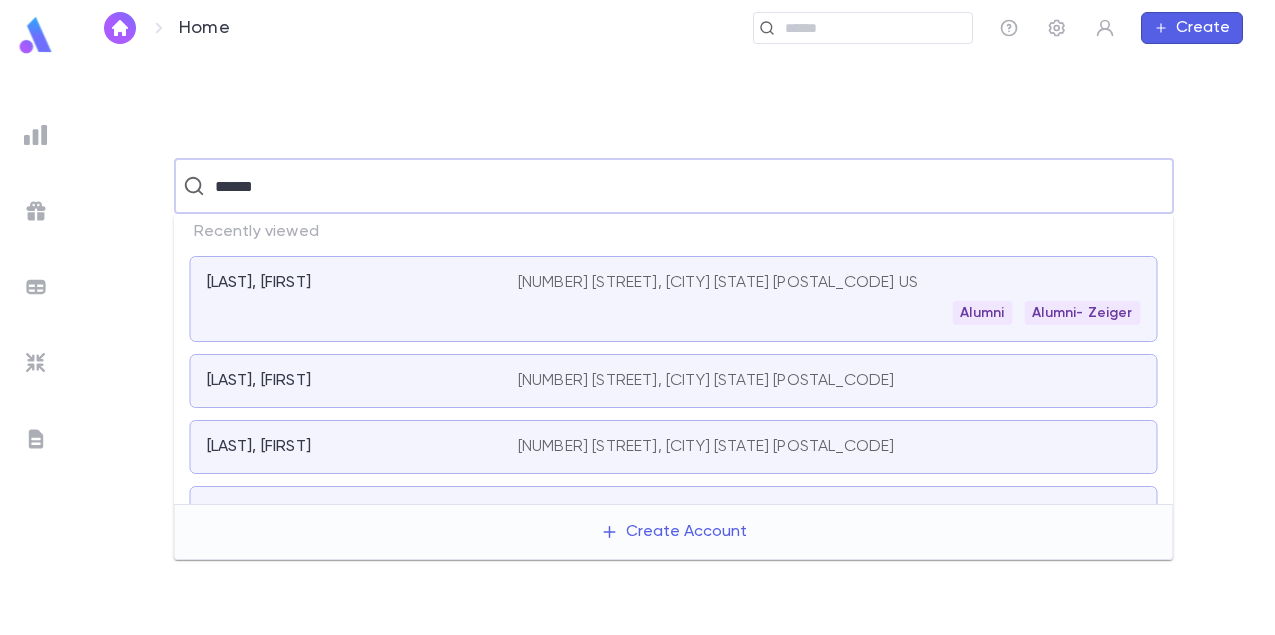 type on "******" 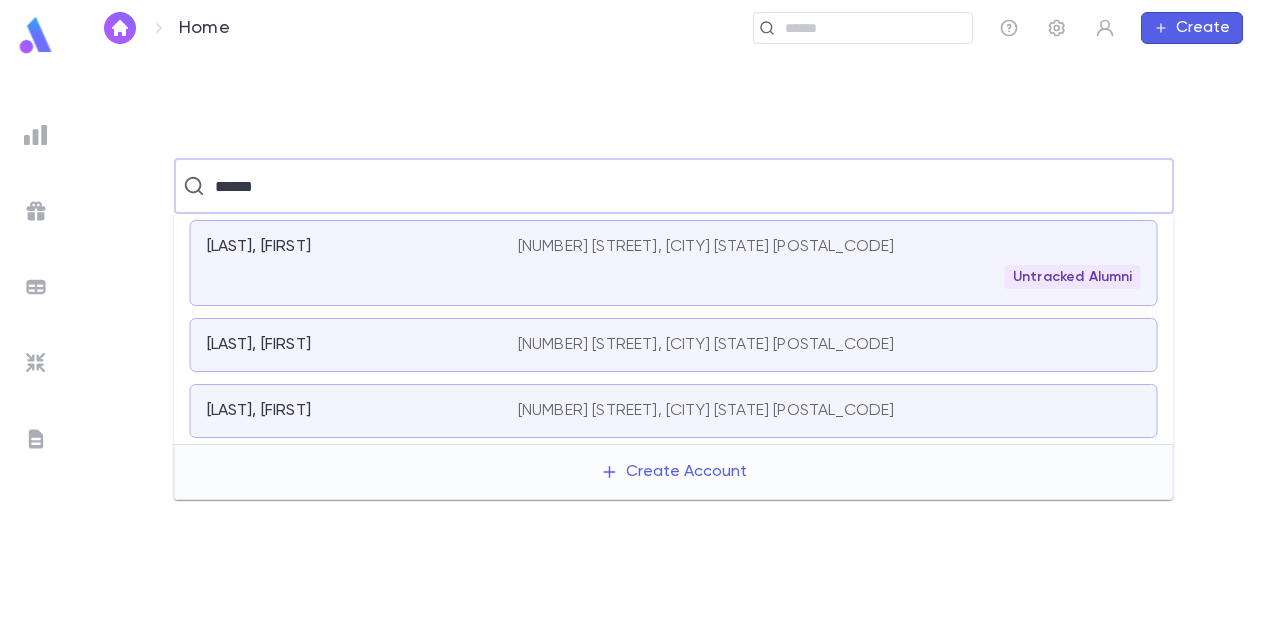 click on "[LAST], [FIRST]" at bounding box center (362, 263) 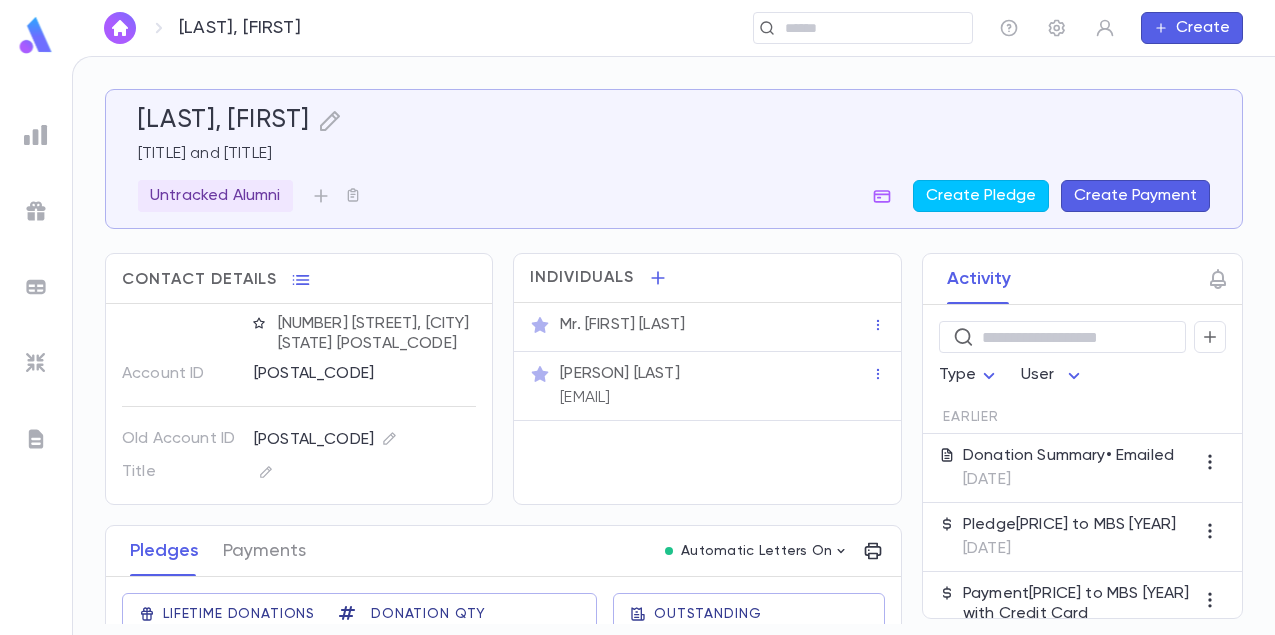 scroll, scrollTop: 120, scrollLeft: 0, axis: vertical 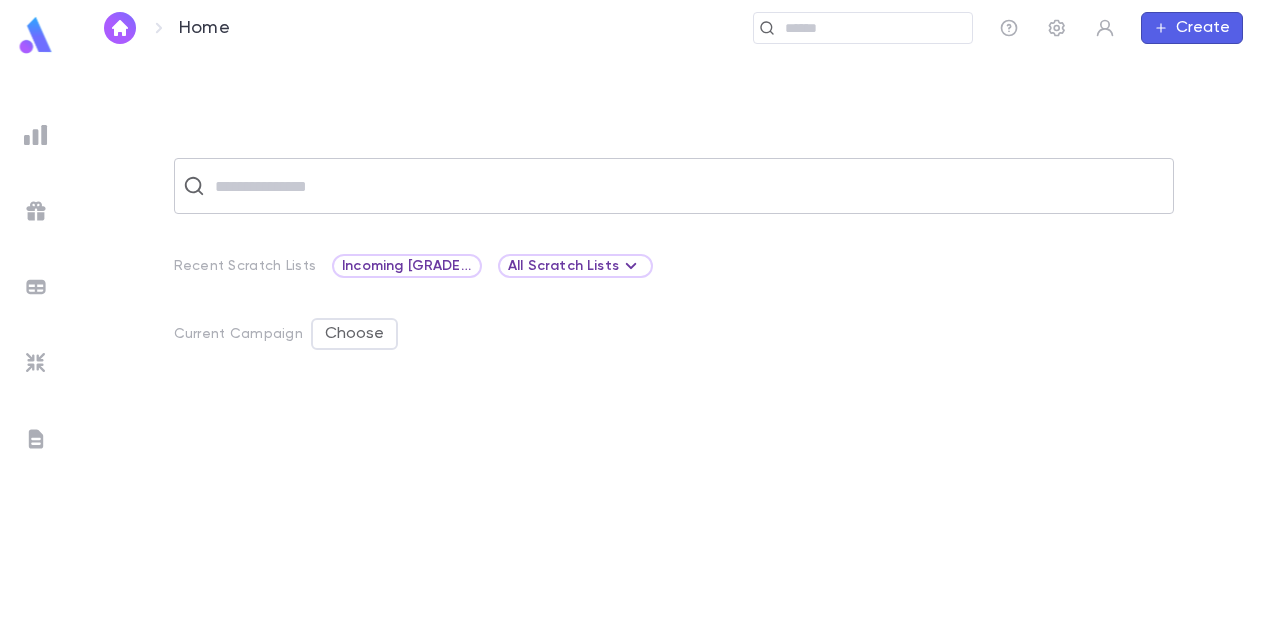 click at bounding box center (687, 186) 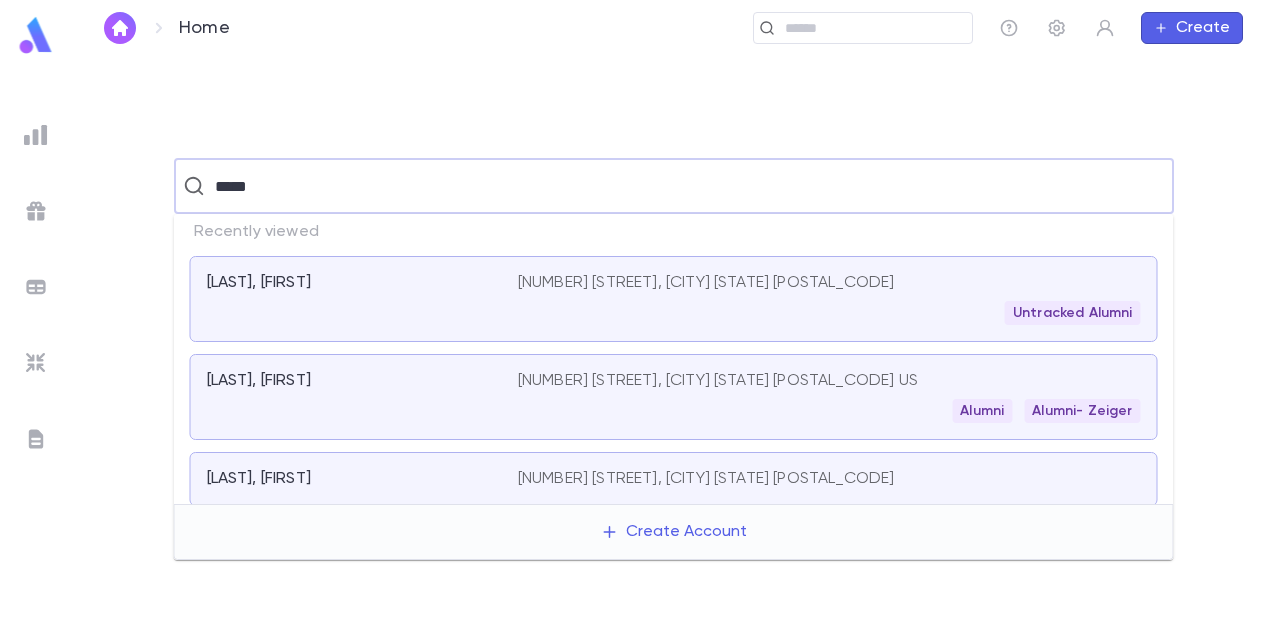 type on "*****" 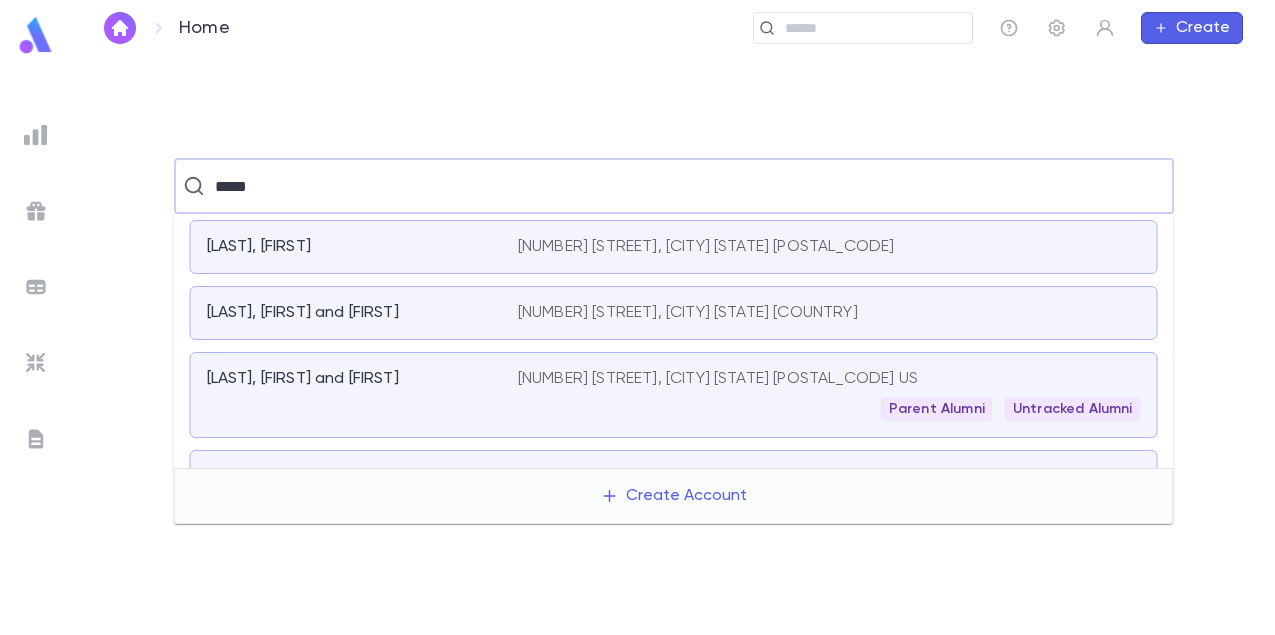 click on "[LAST], [FIRST]" at bounding box center (350, 247) 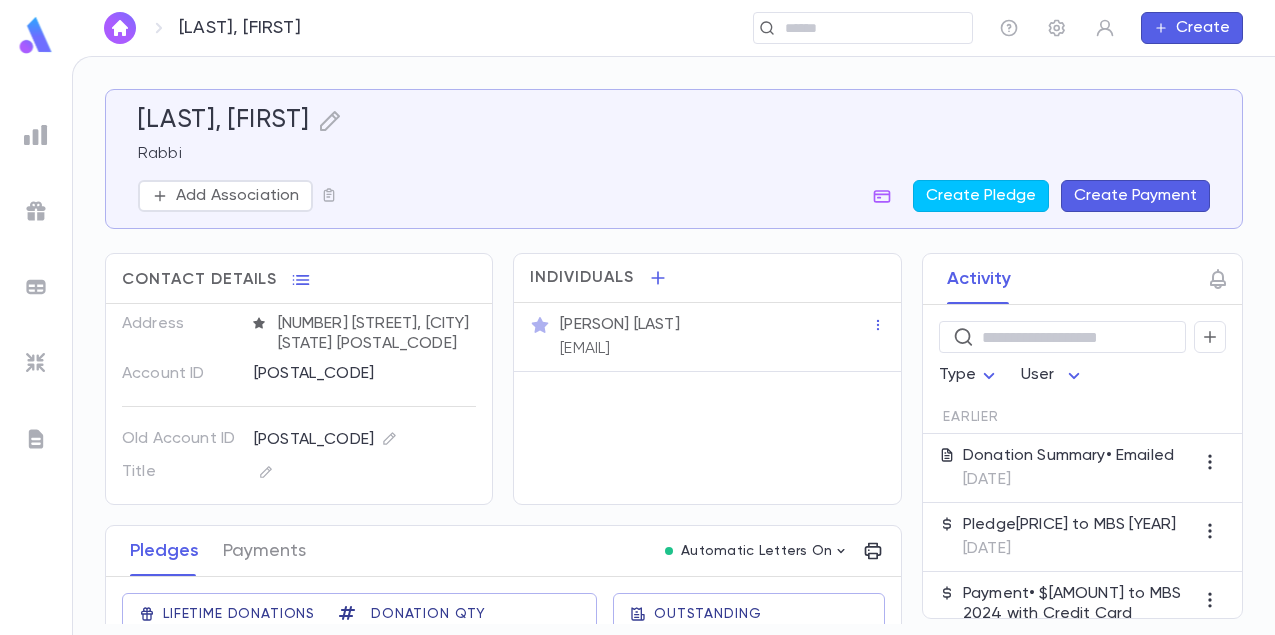 scroll, scrollTop: 70, scrollLeft: 0, axis: vertical 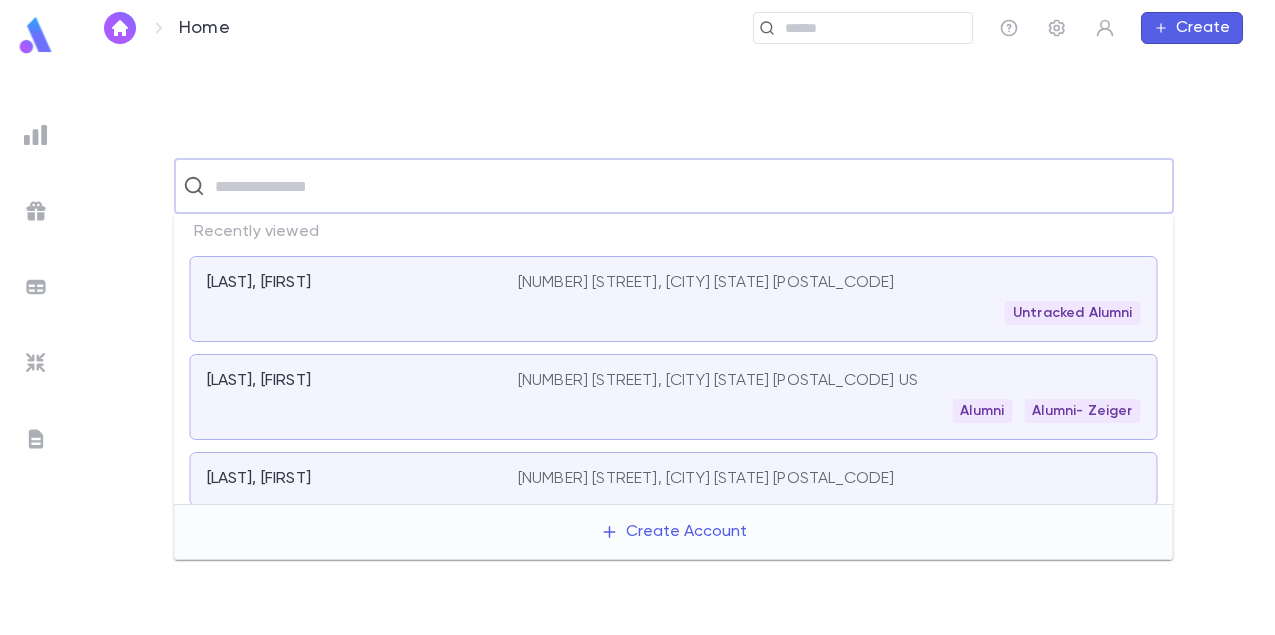 click at bounding box center (687, 186) 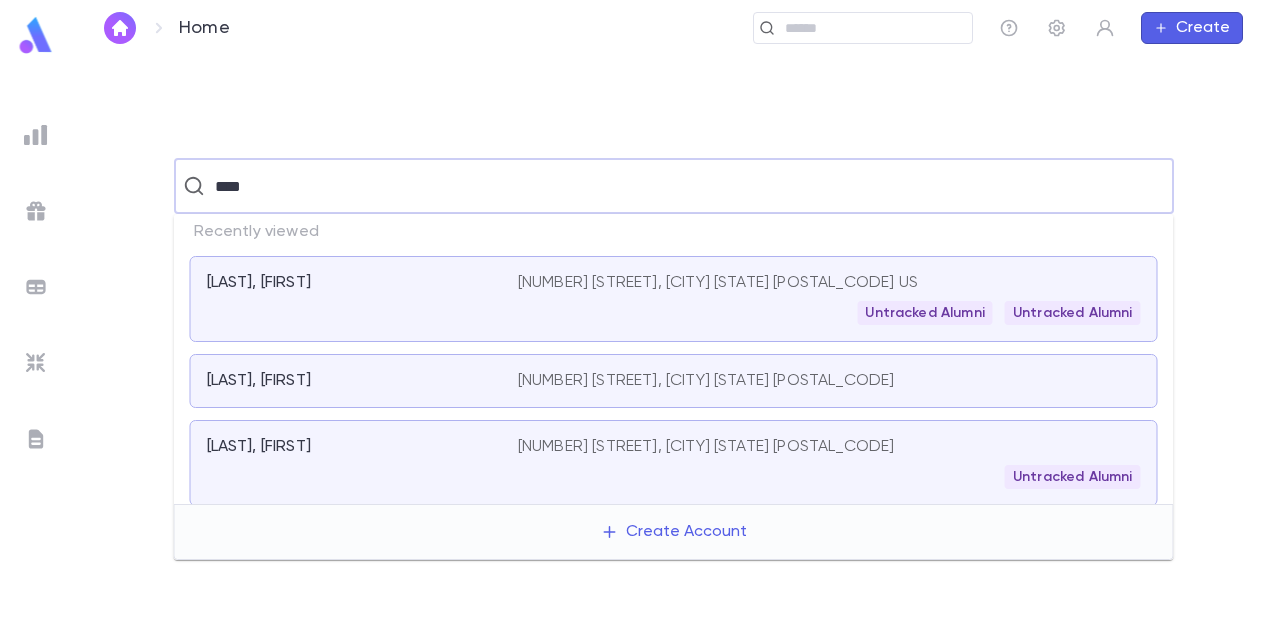 type on "****" 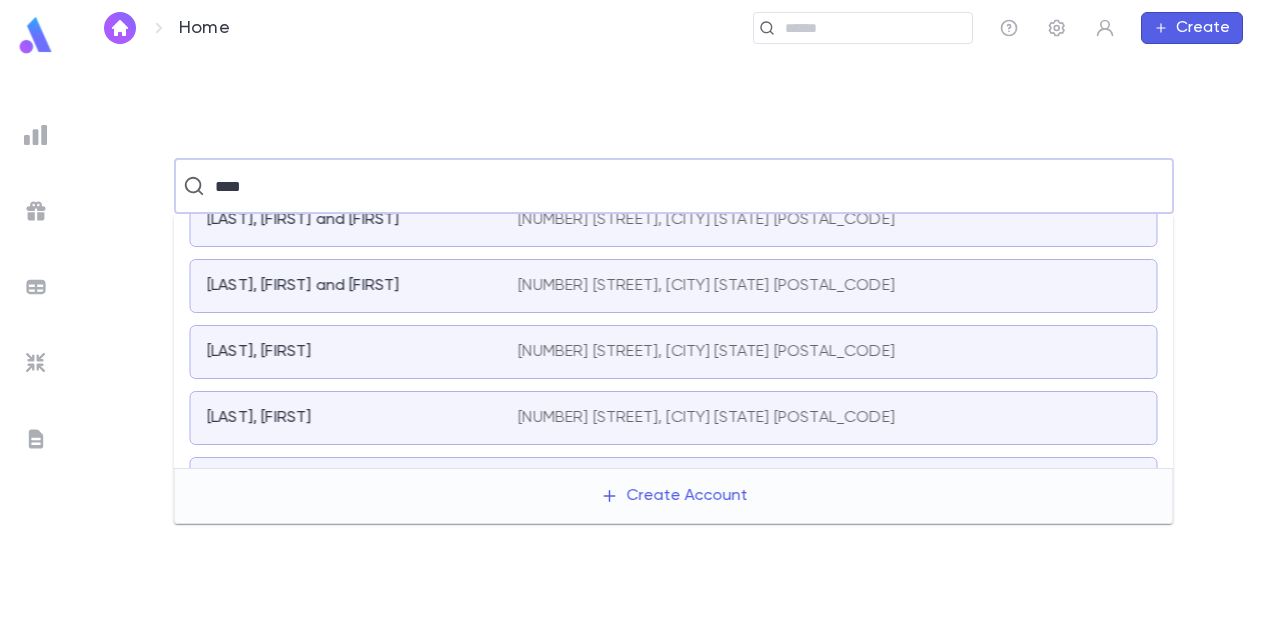 scroll, scrollTop: 162, scrollLeft: 0, axis: vertical 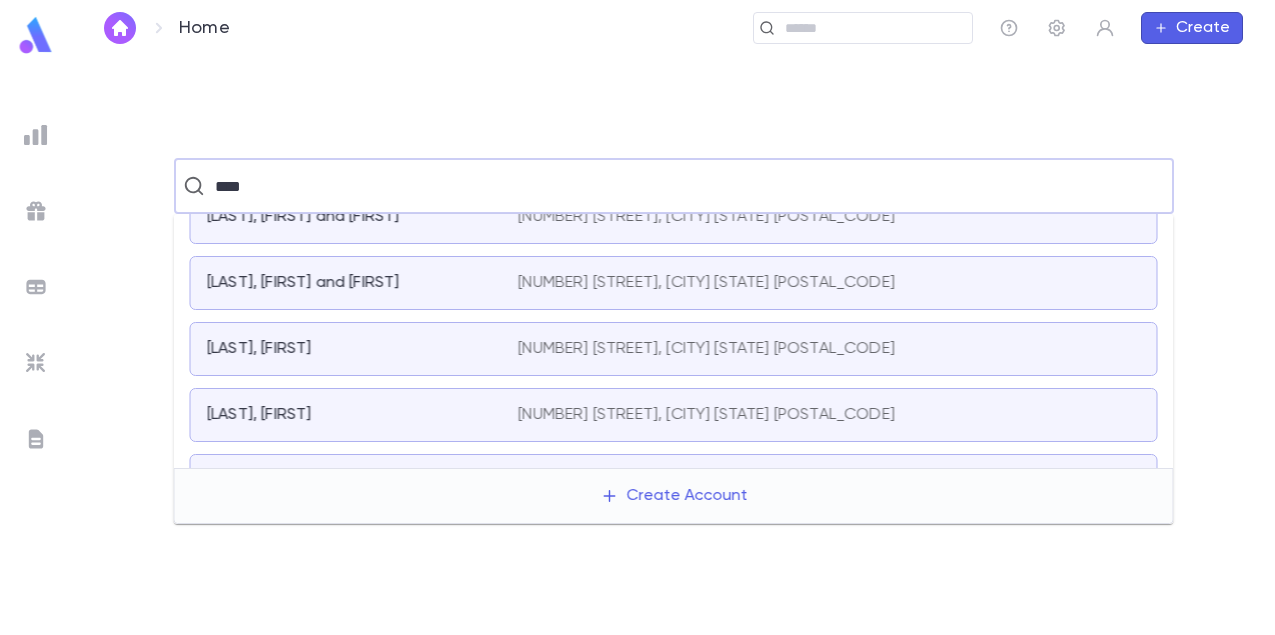 click on "[LAST], [FIRST]" at bounding box center (350, 349) 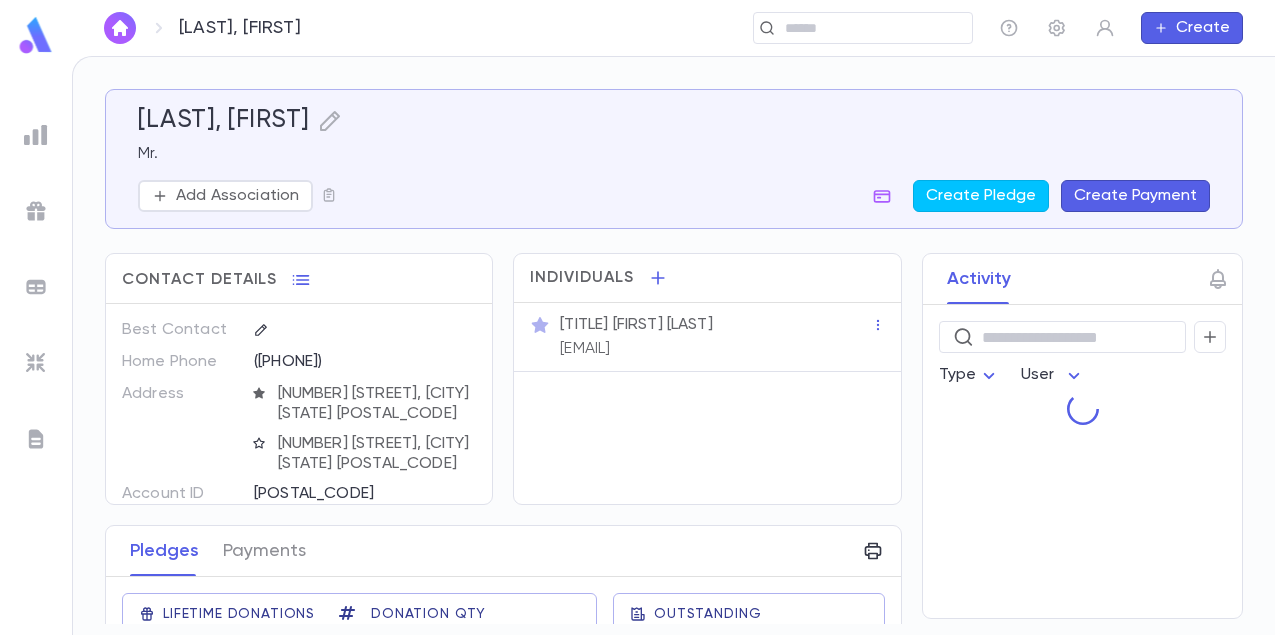 scroll, scrollTop: 120, scrollLeft: 0, axis: vertical 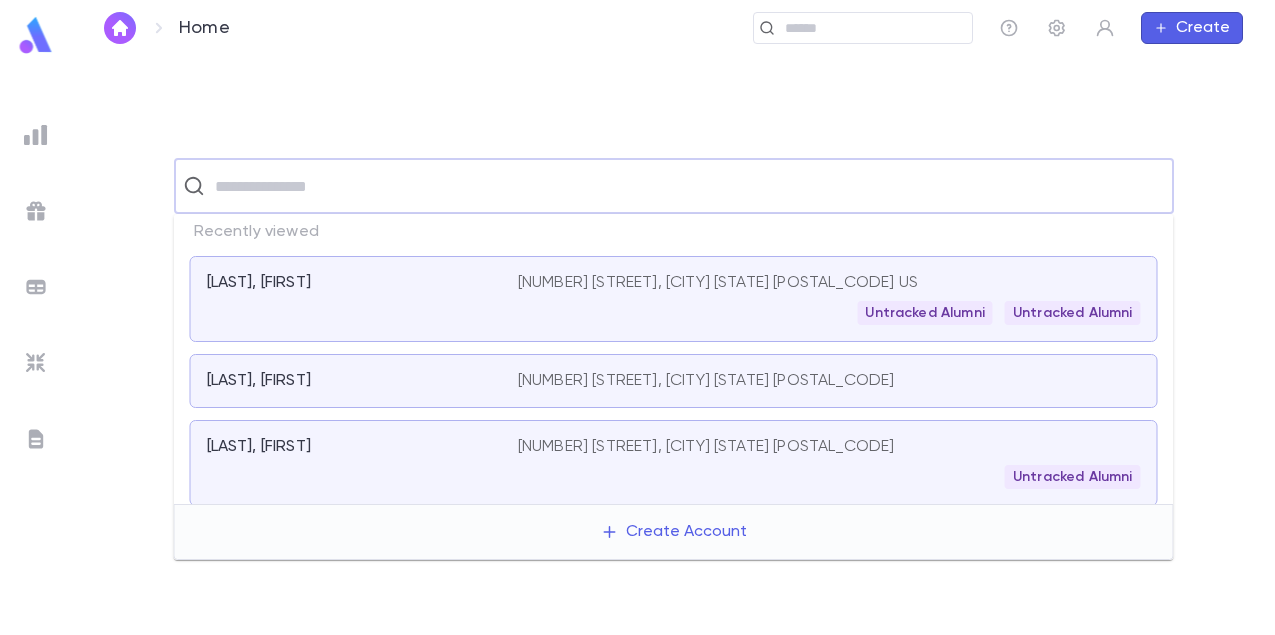 click at bounding box center (687, 186) 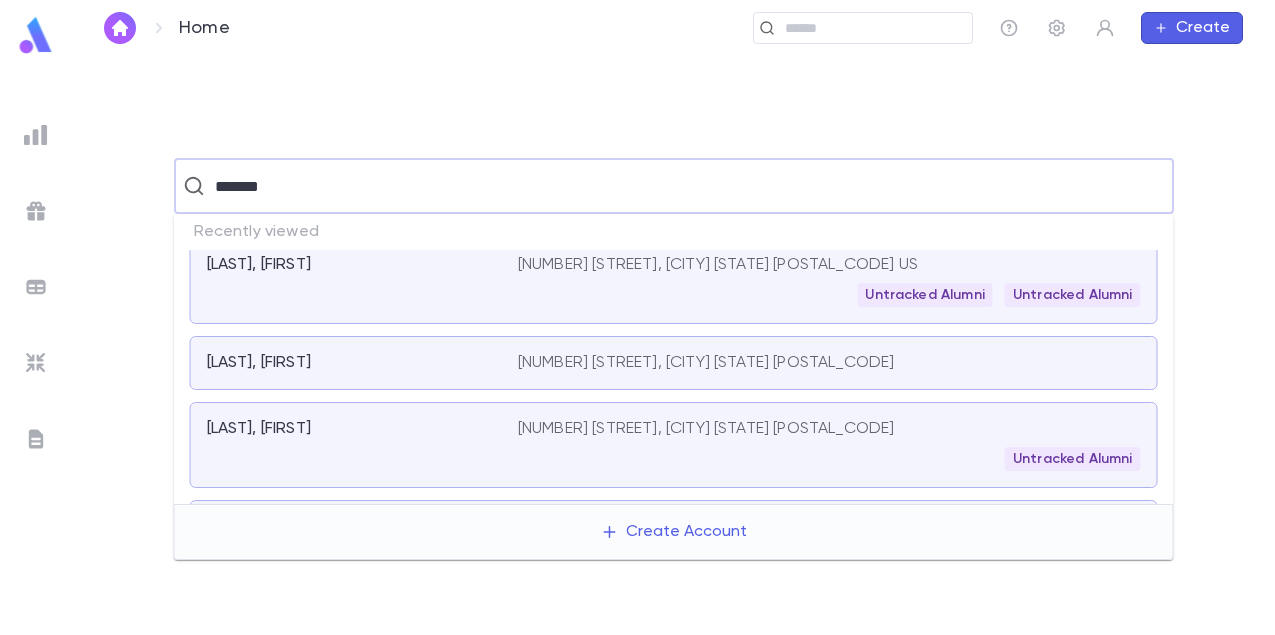 scroll, scrollTop: 247, scrollLeft: 0, axis: vertical 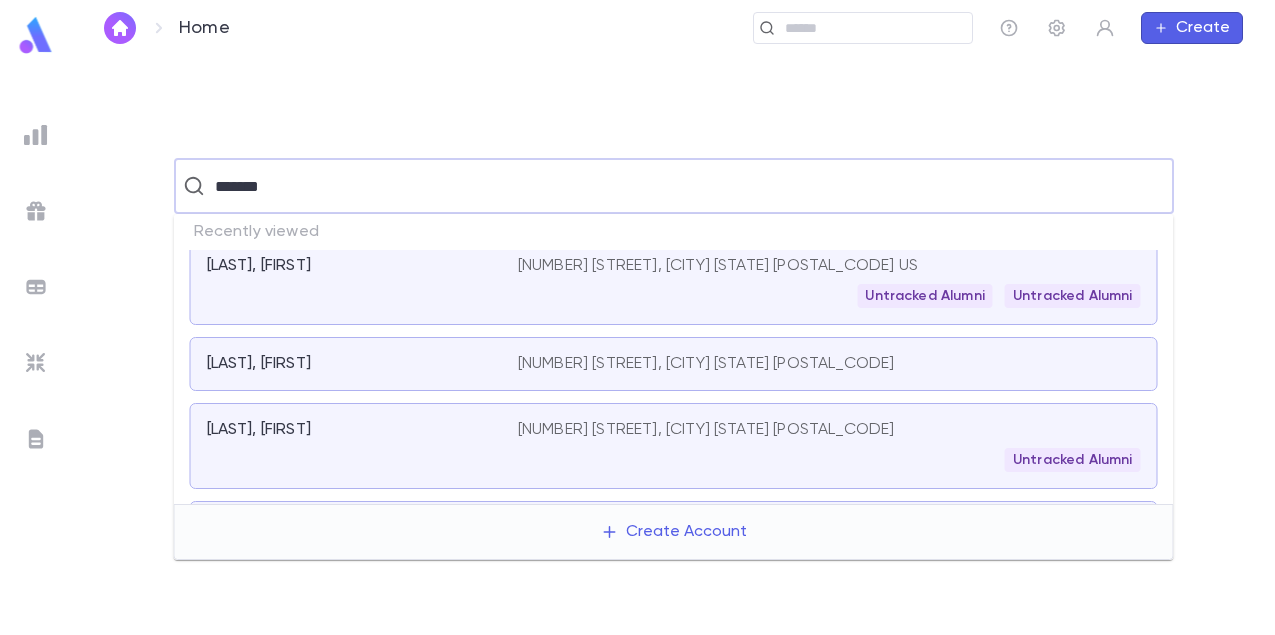 click on "*******" at bounding box center [672, 186] 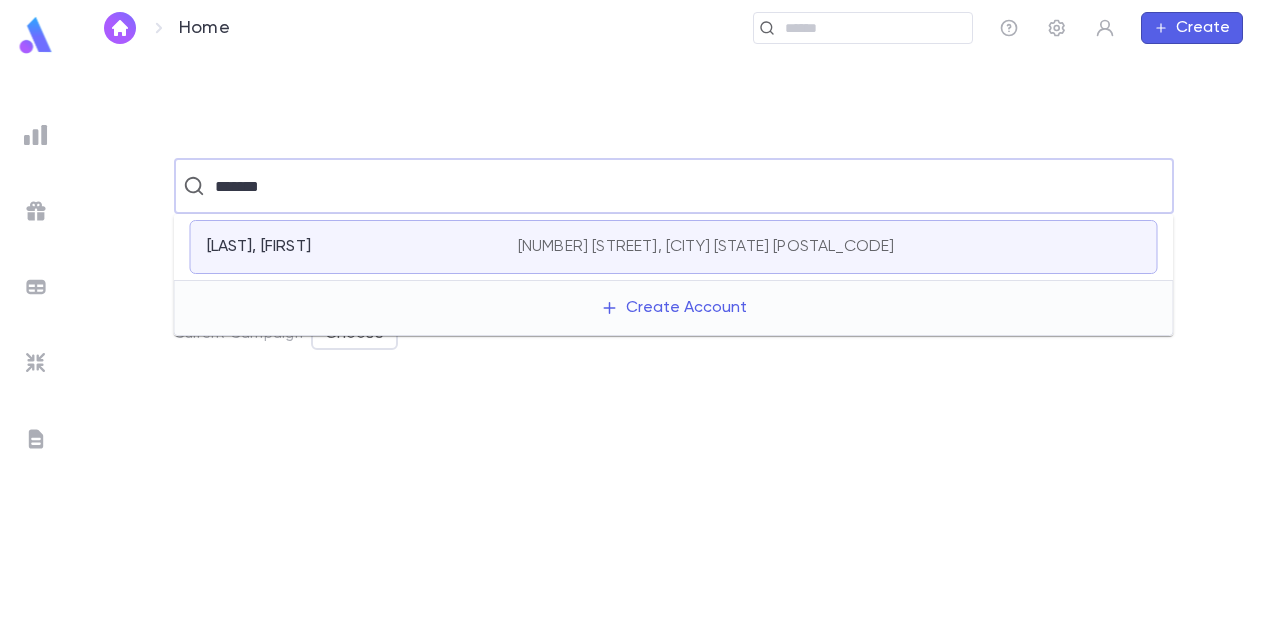 click on "[LAST], [FIRST] [NUMBER] [STREET], [CITY] [STATE] [POSTAL_CODE]" at bounding box center [674, 247] 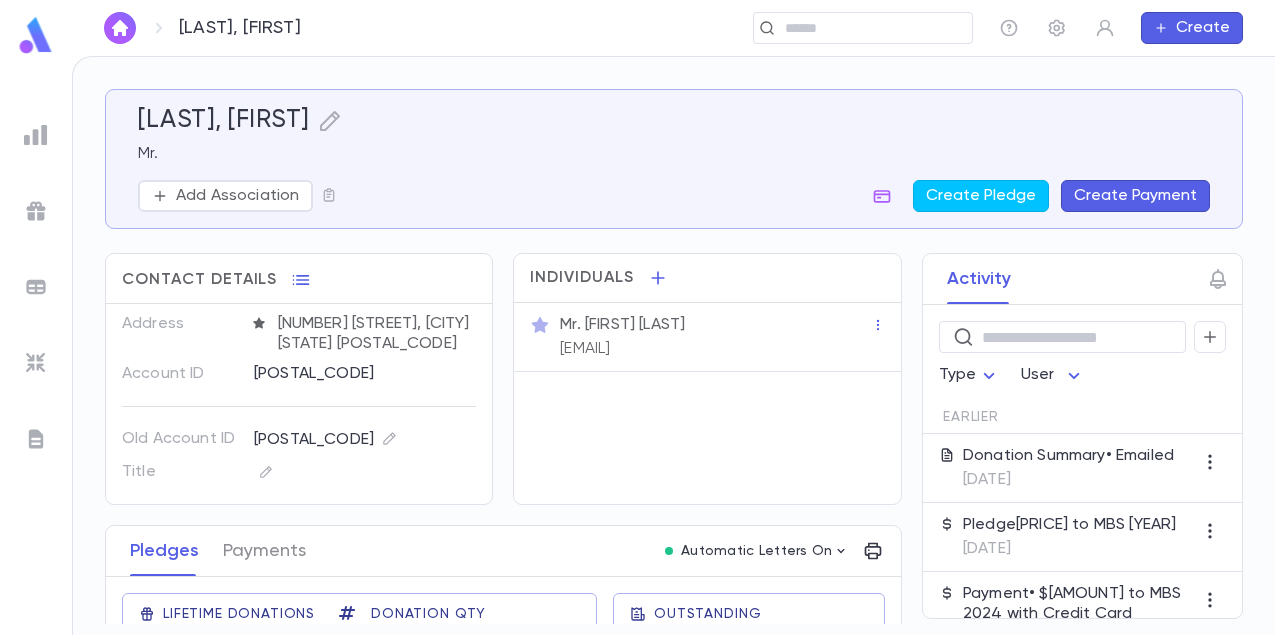scroll, scrollTop: 70, scrollLeft: 0, axis: vertical 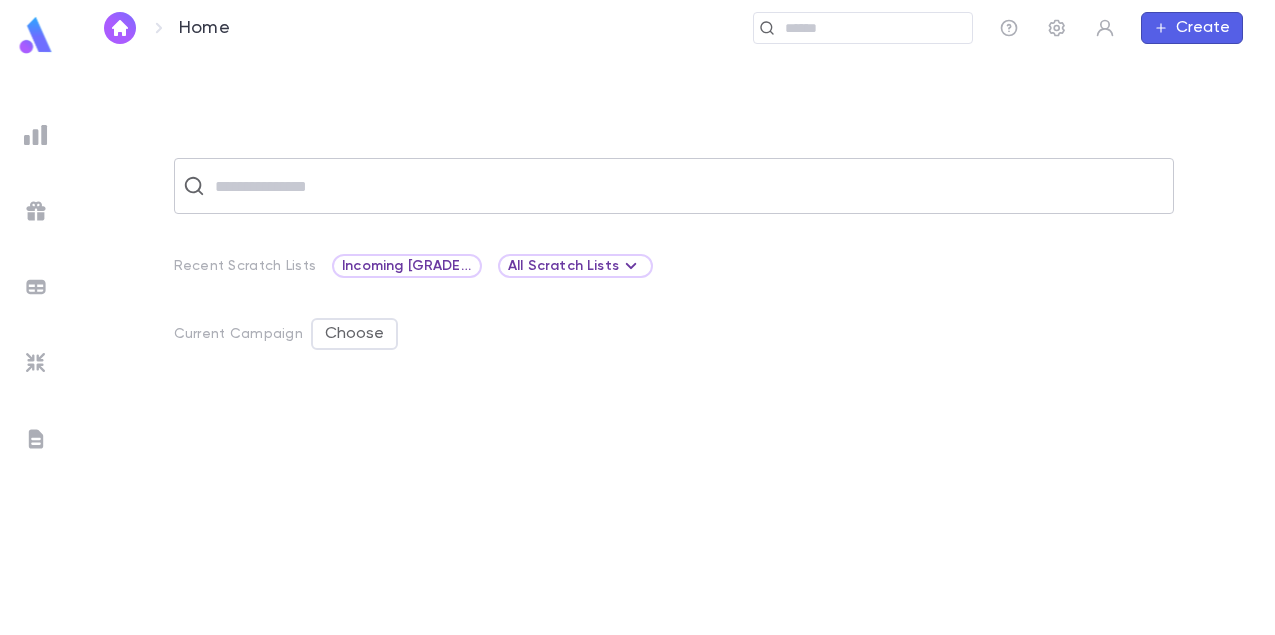 click at bounding box center (687, 186) 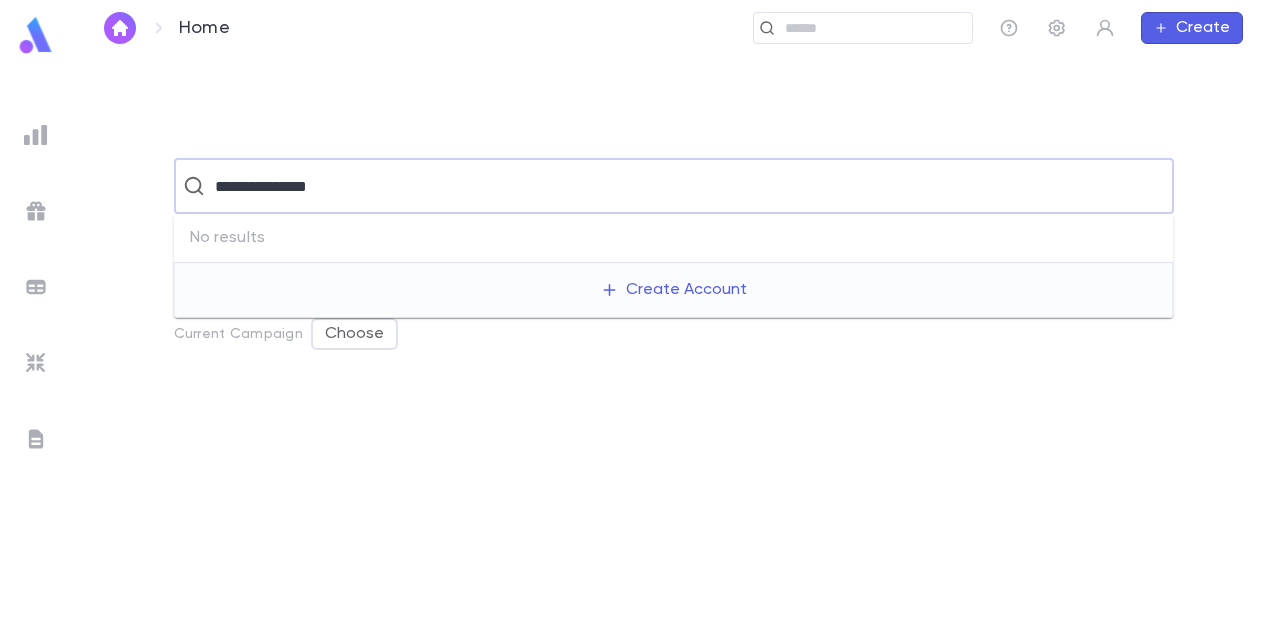 click on "**********" at bounding box center [672, 186] 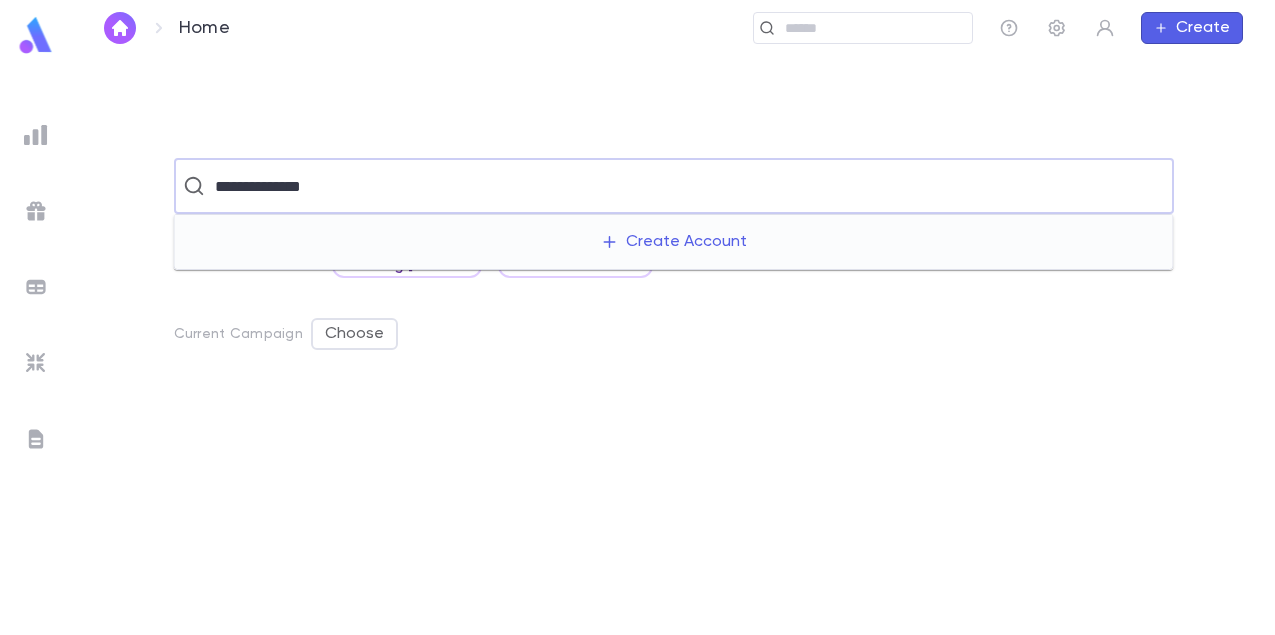 type on "**********" 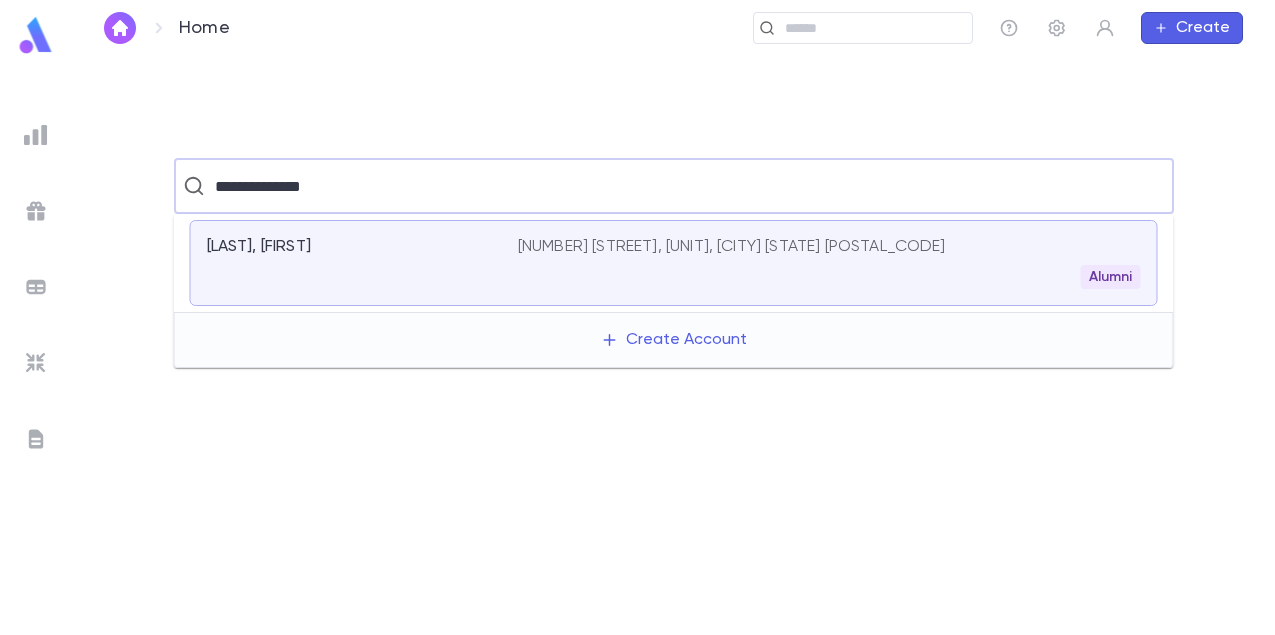 click on "[LAST], [FIRST]" at bounding box center (259, 247) 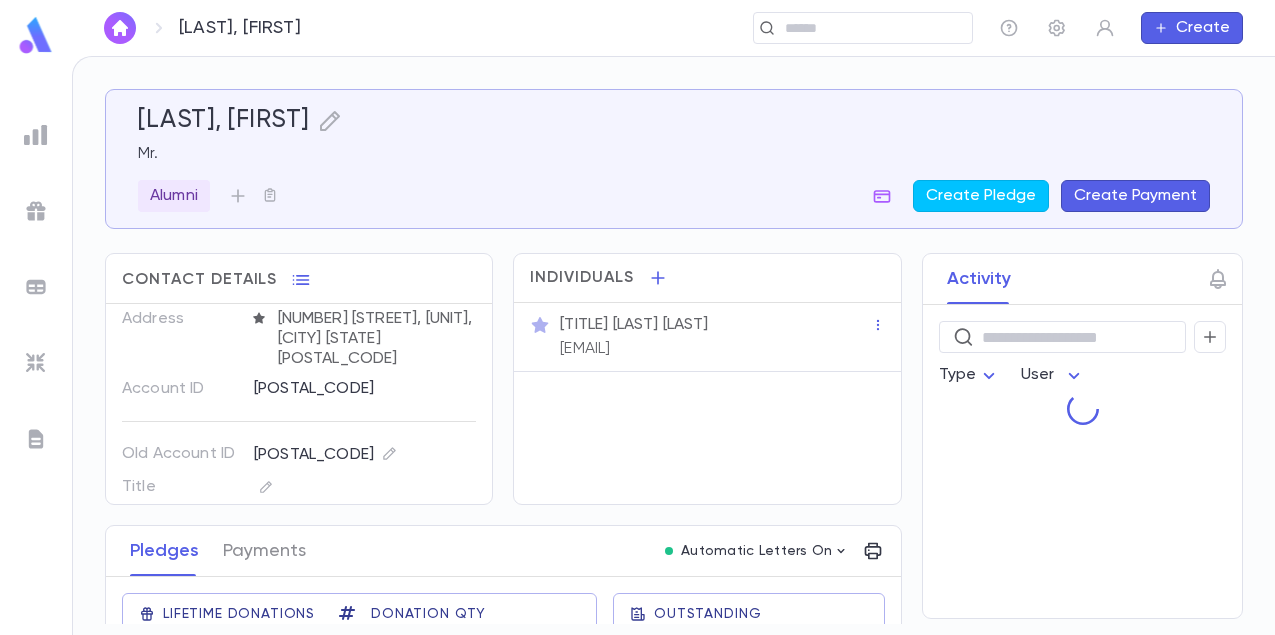 scroll, scrollTop: 70, scrollLeft: 0, axis: vertical 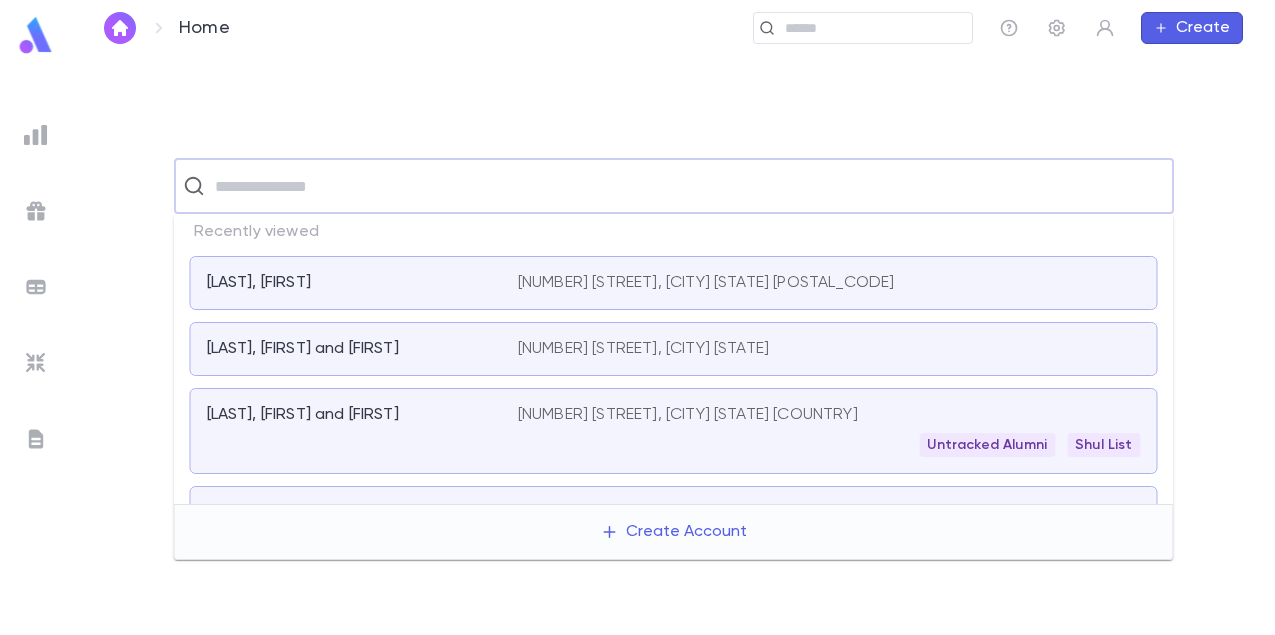 click at bounding box center [687, 186] 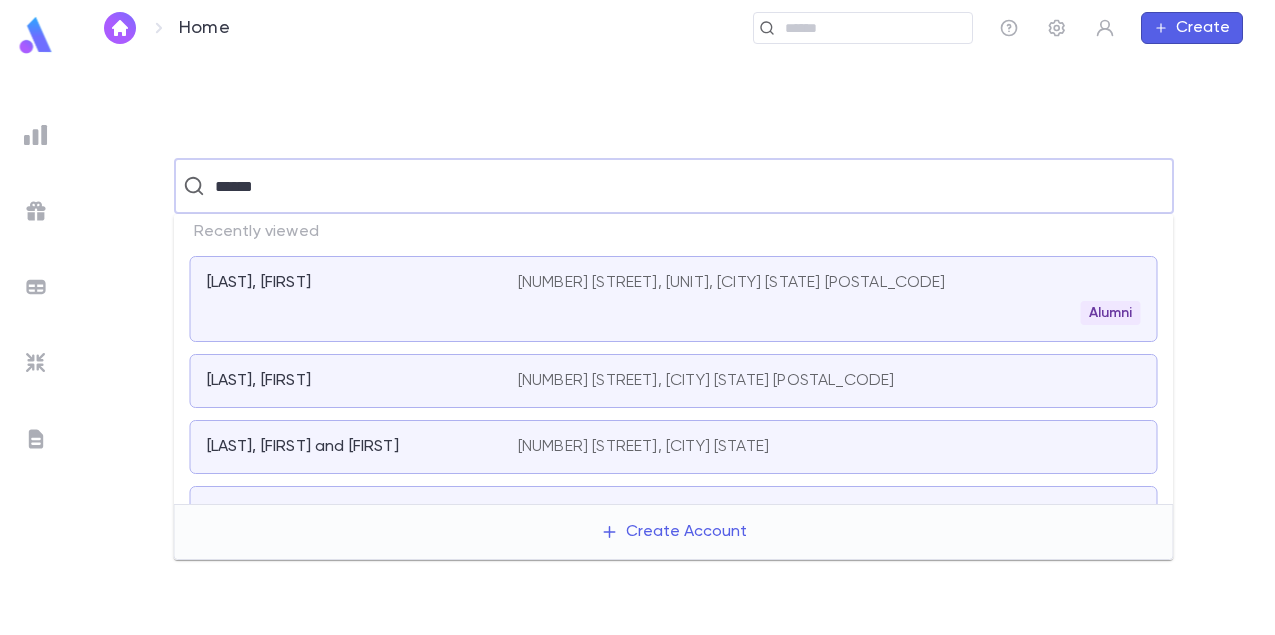 type on "******" 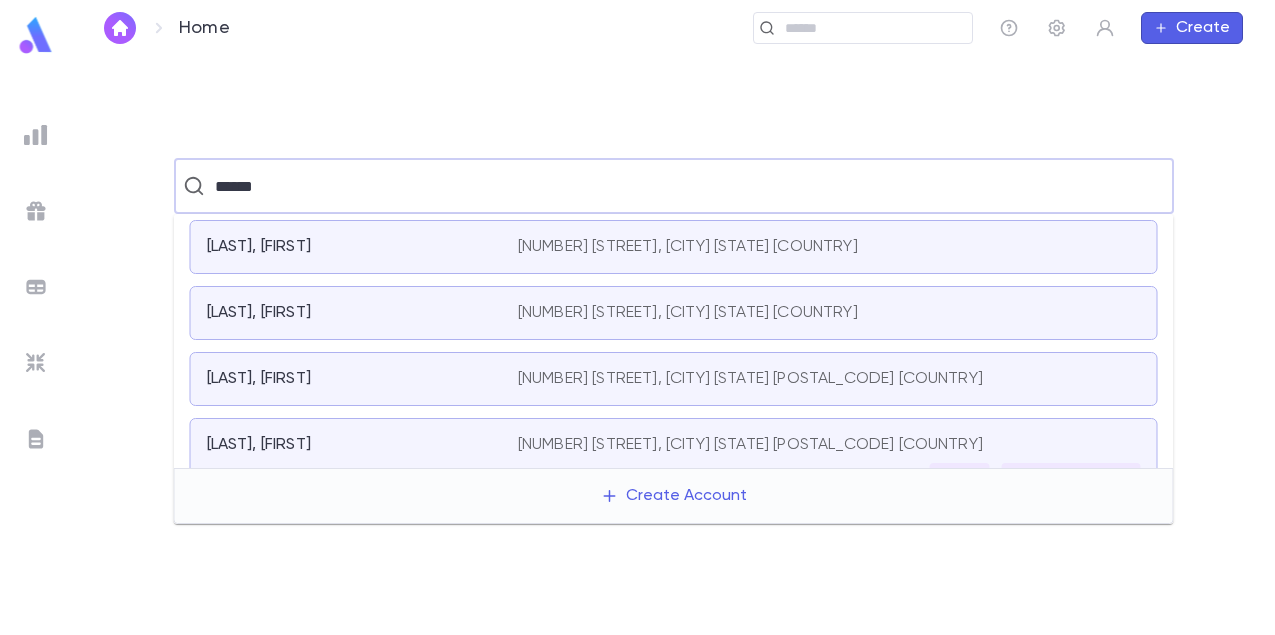 click on "[LAST], [FIRST] [NUMBER] [STREET], [CITY] [STATE] [POSTAL_CODE] US" at bounding box center [674, 247] 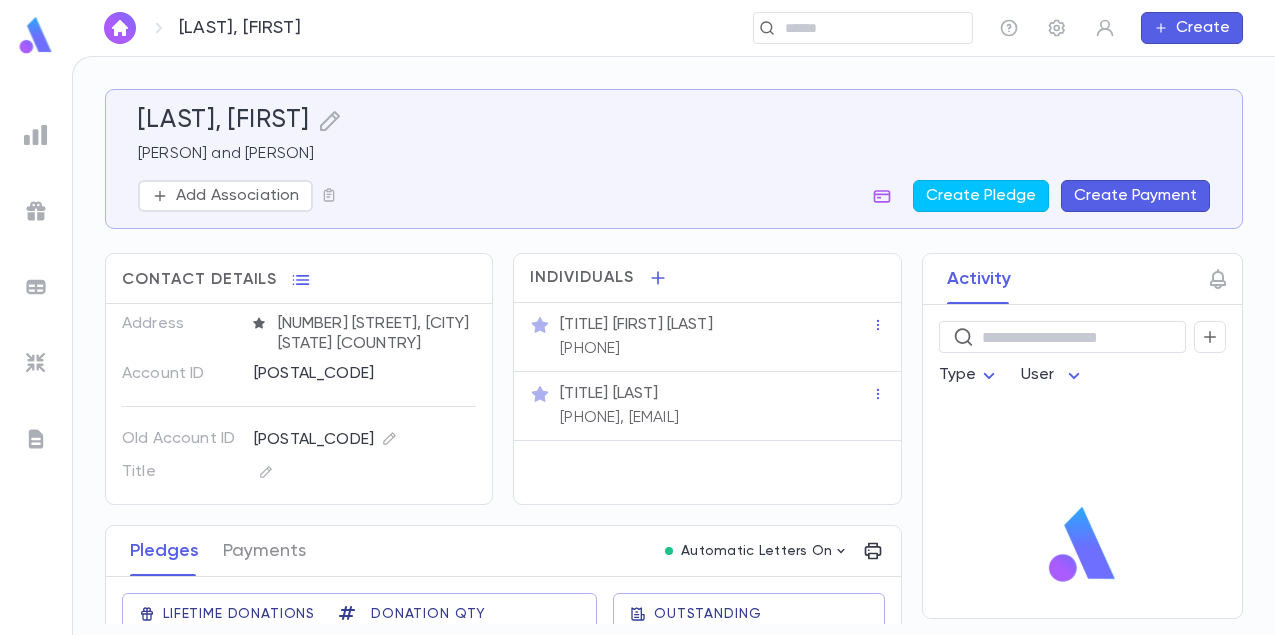 scroll, scrollTop: 70, scrollLeft: 0, axis: vertical 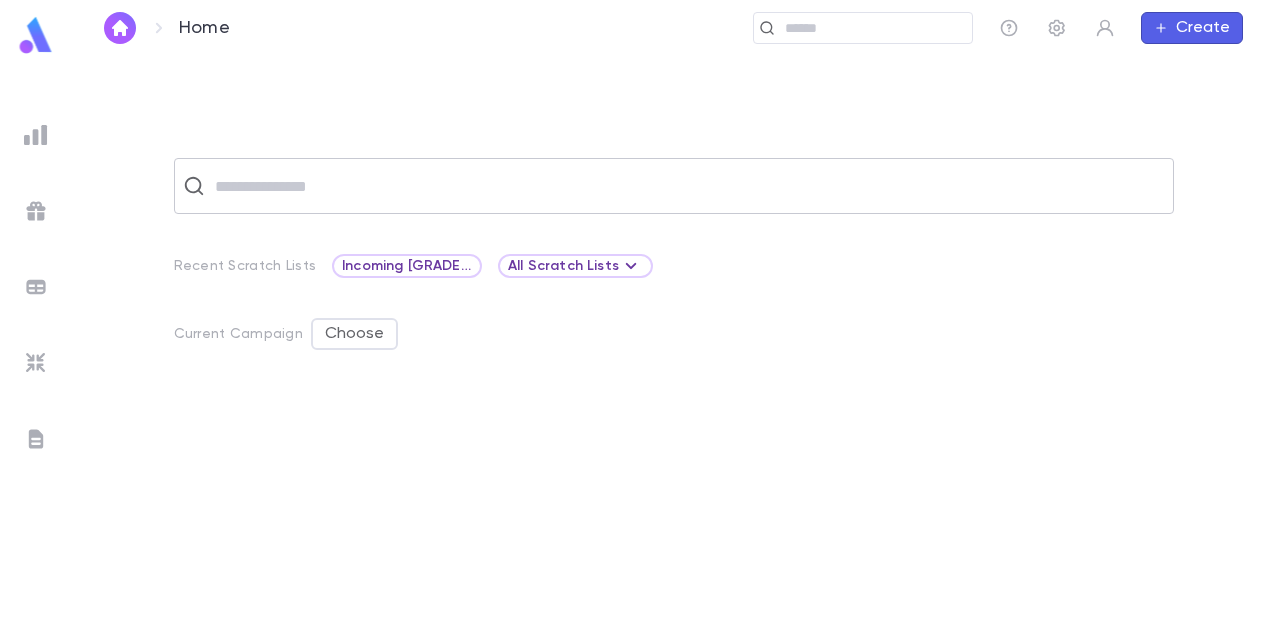 click at bounding box center (687, 186) 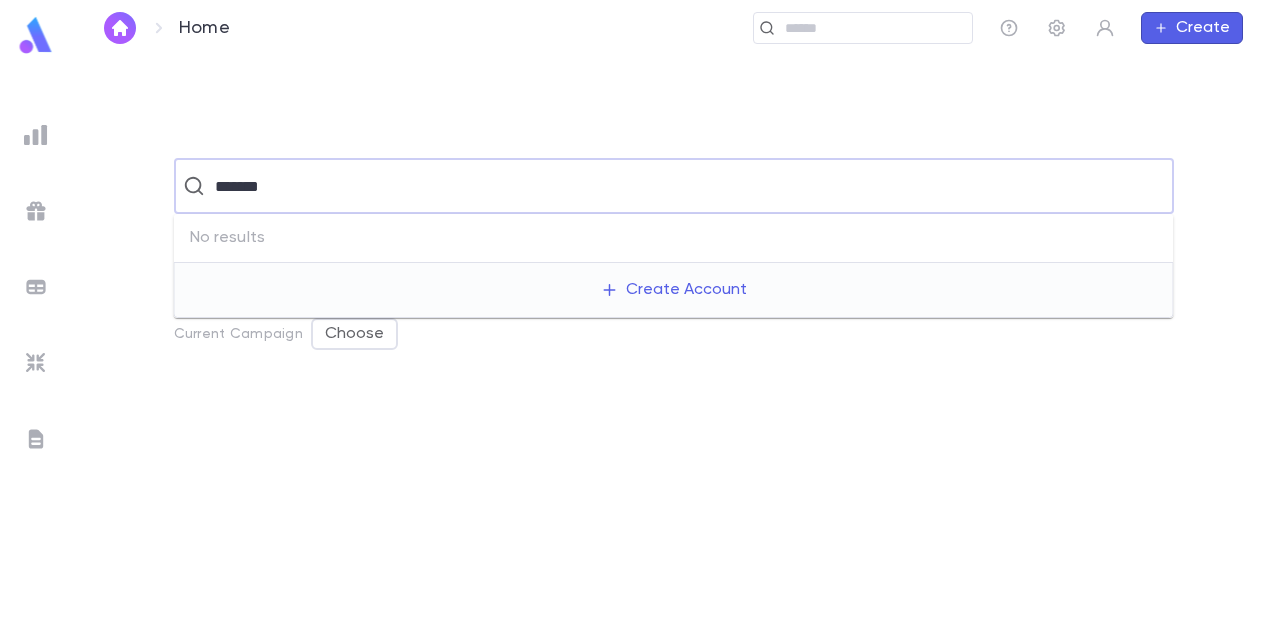 click on "*******" at bounding box center (672, 186) 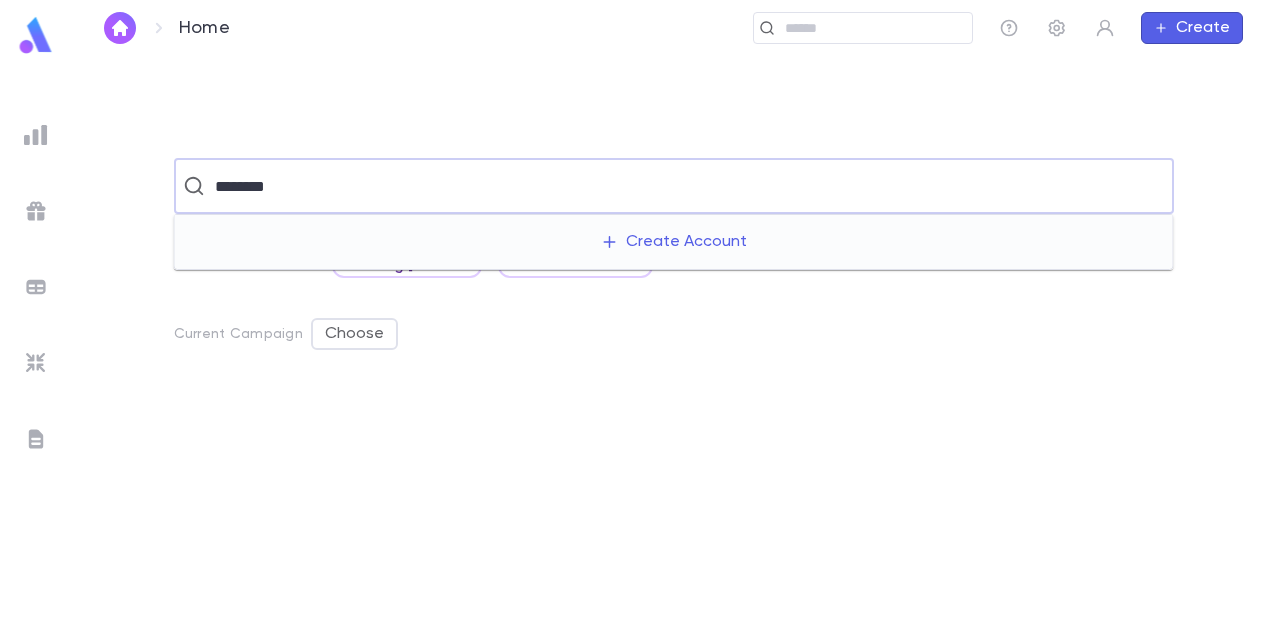 type on "********" 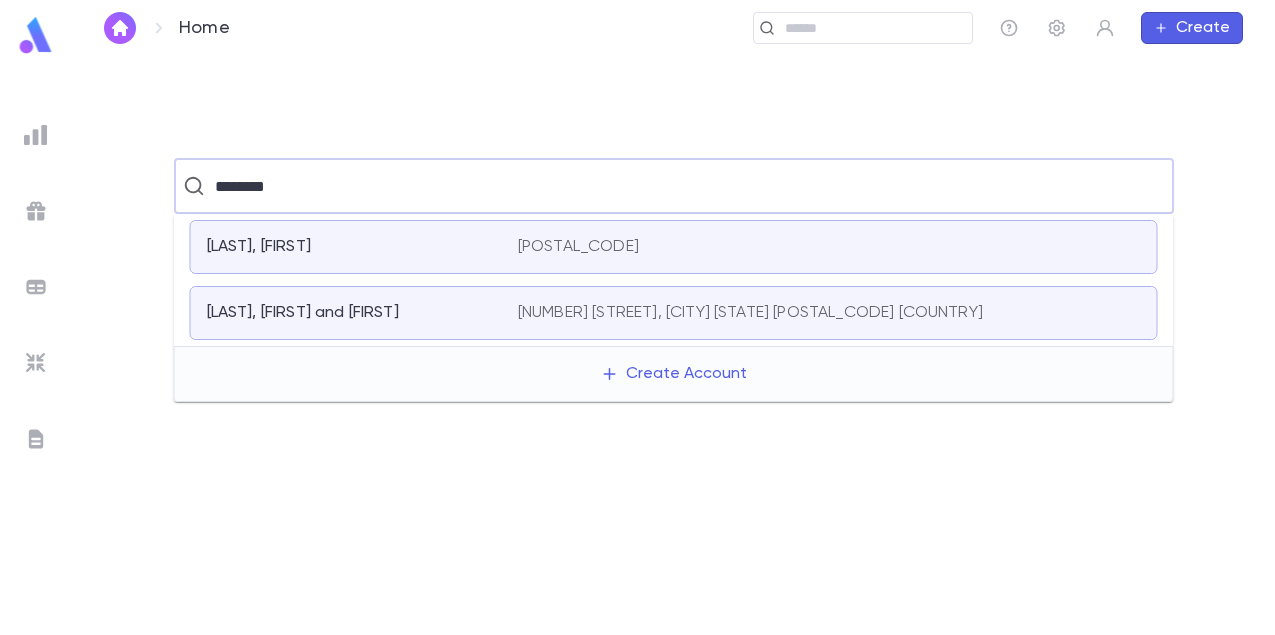 click on "[LAST], [FIRST] and [FIRST]" at bounding box center [303, 313] 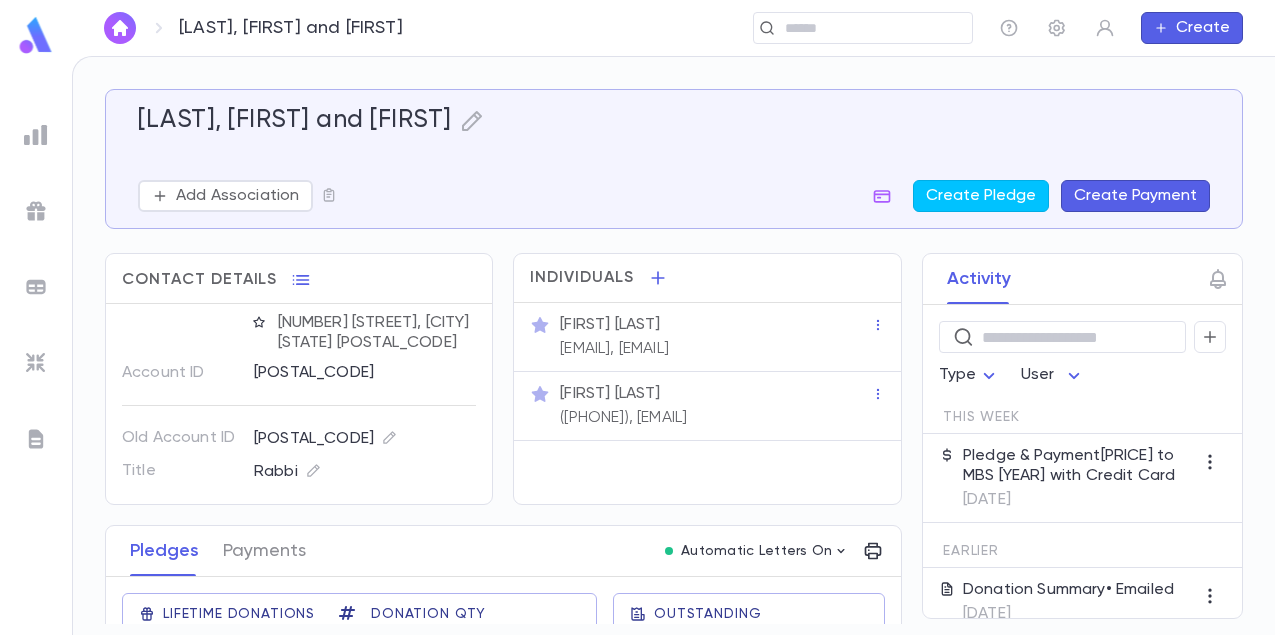 scroll, scrollTop: 141, scrollLeft: 0, axis: vertical 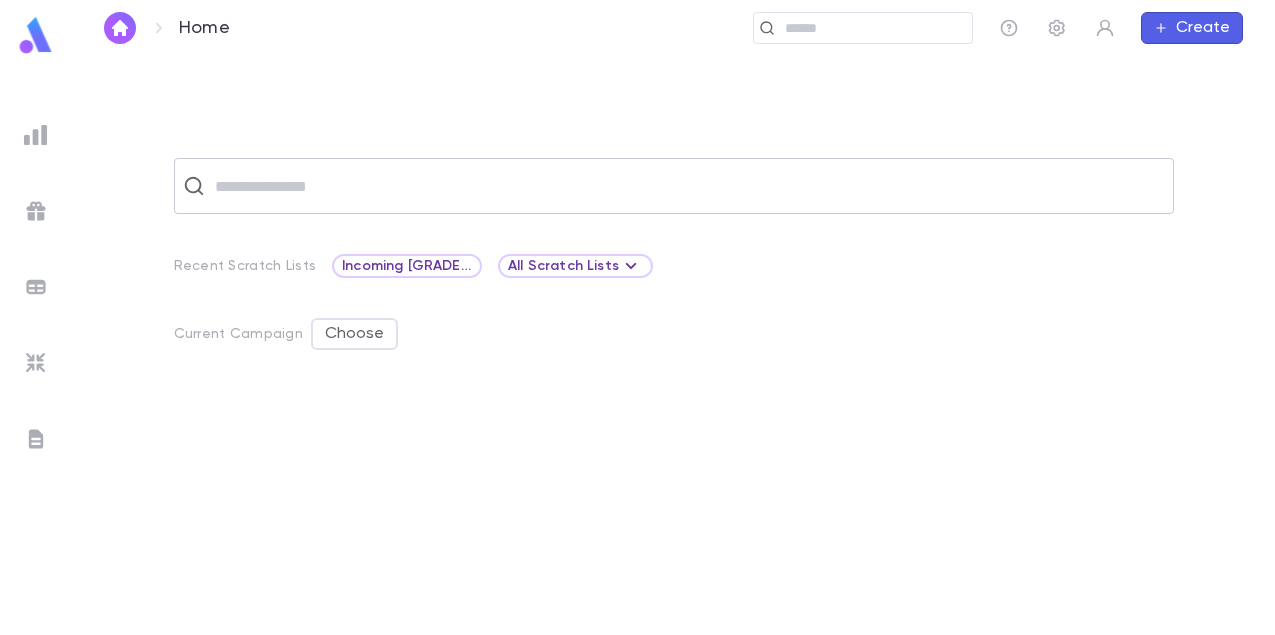 click at bounding box center [687, 186] 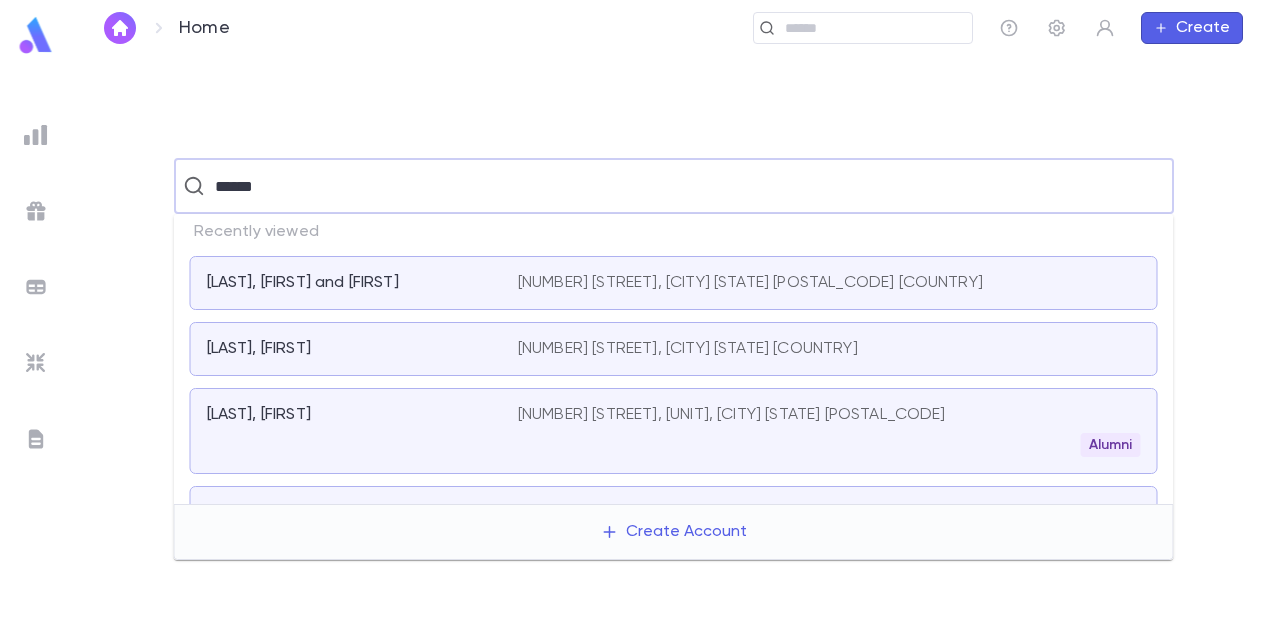 type on "******" 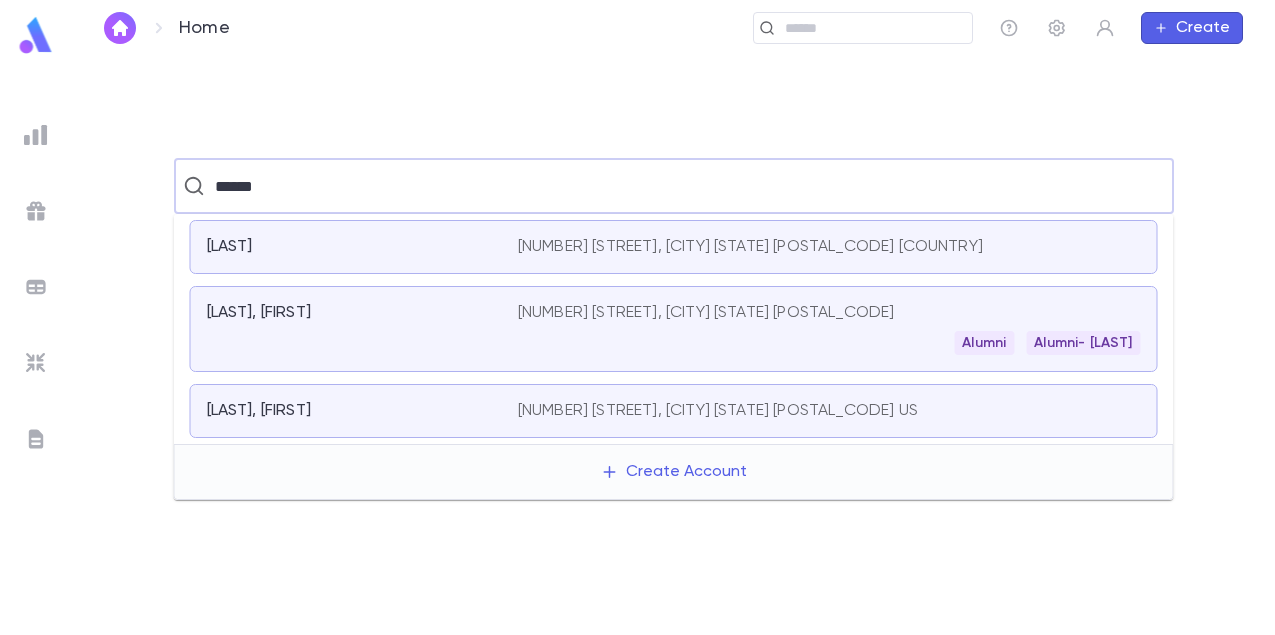 click on "[LAST], [FIRST]" at bounding box center (350, 313) 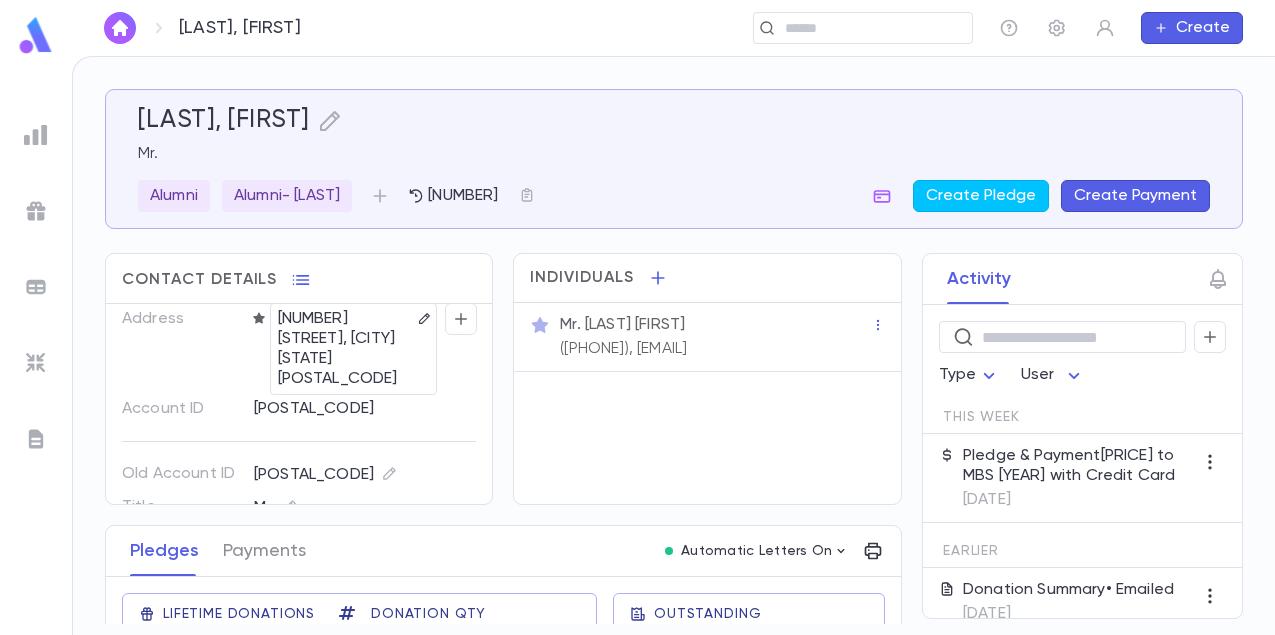 scroll, scrollTop: 71, scrollLeft: 0, axis: vertical 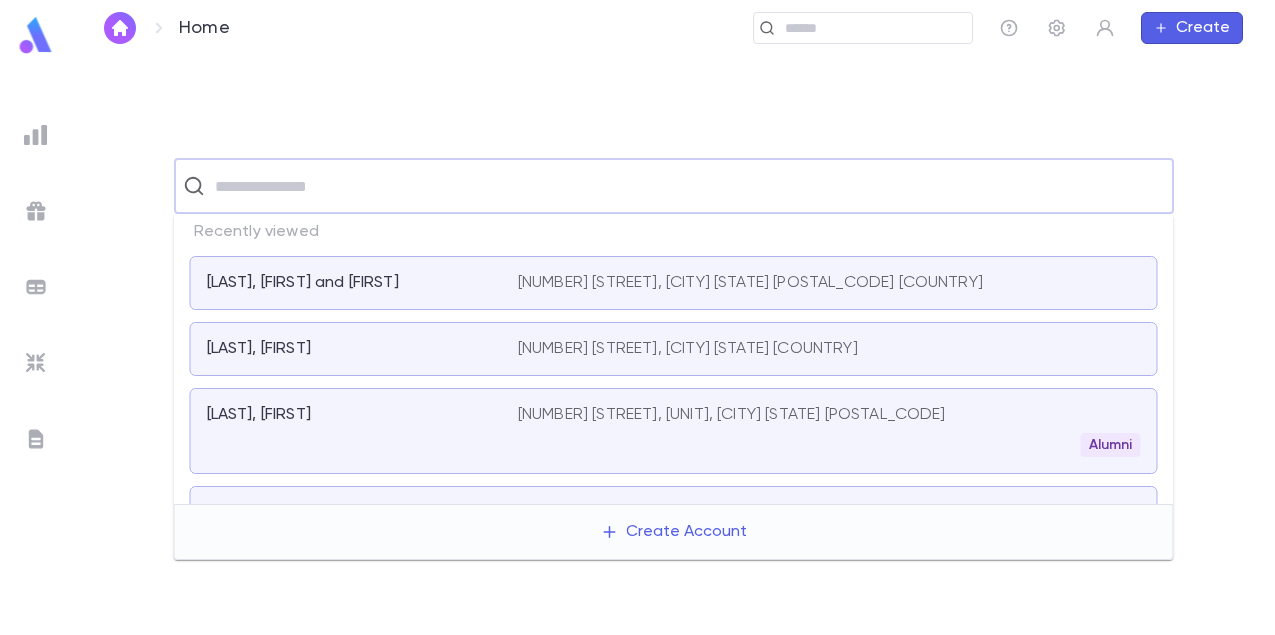 click at bounding box center [687, 186] 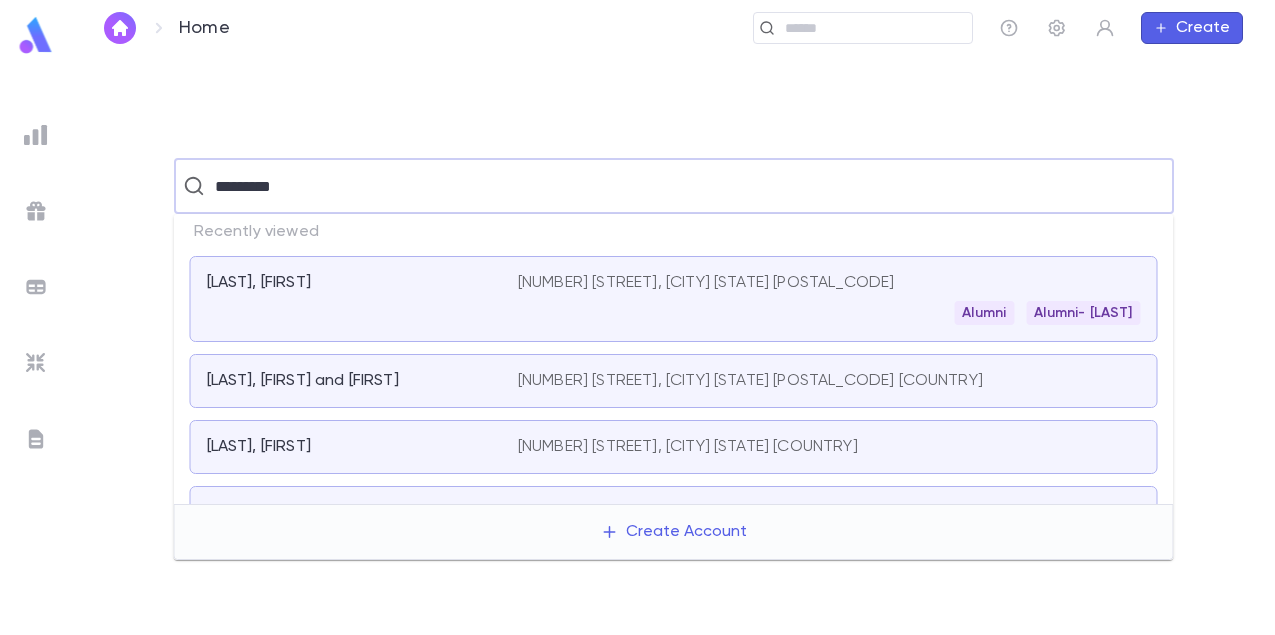 type on "*********" 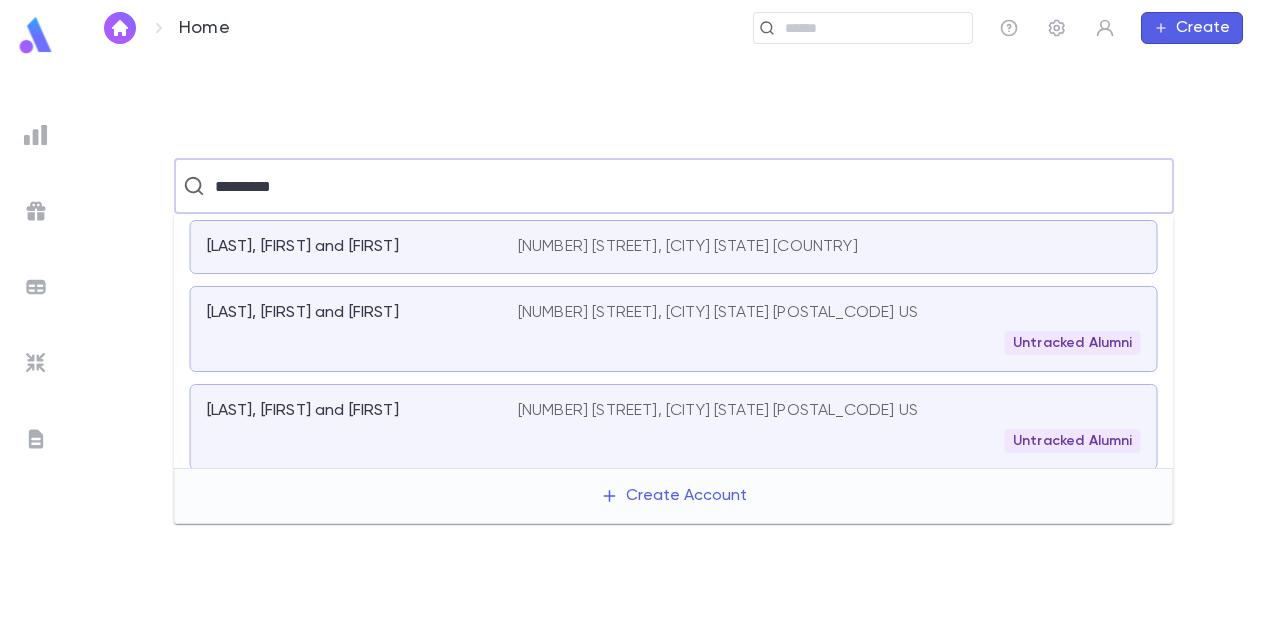click on "[LAST], [FIRST] and [FIRST]" at bounding box center (362, 427) 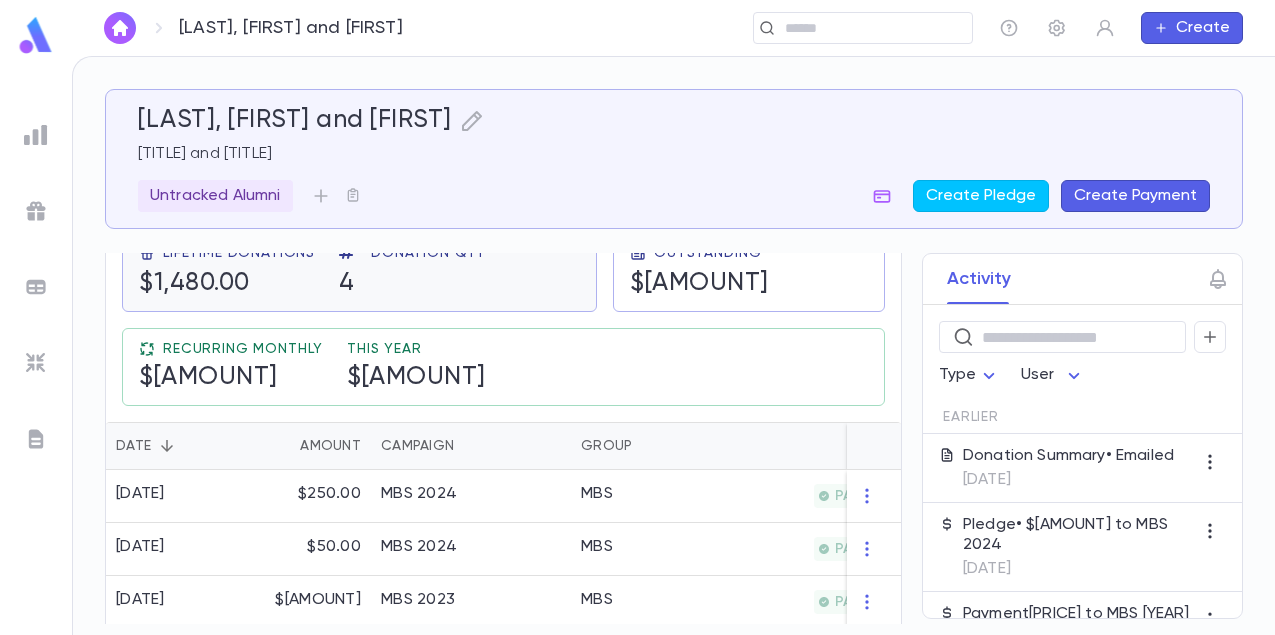 scroll, scrollTop: 367, scrollLeft: 0, axis: vertical 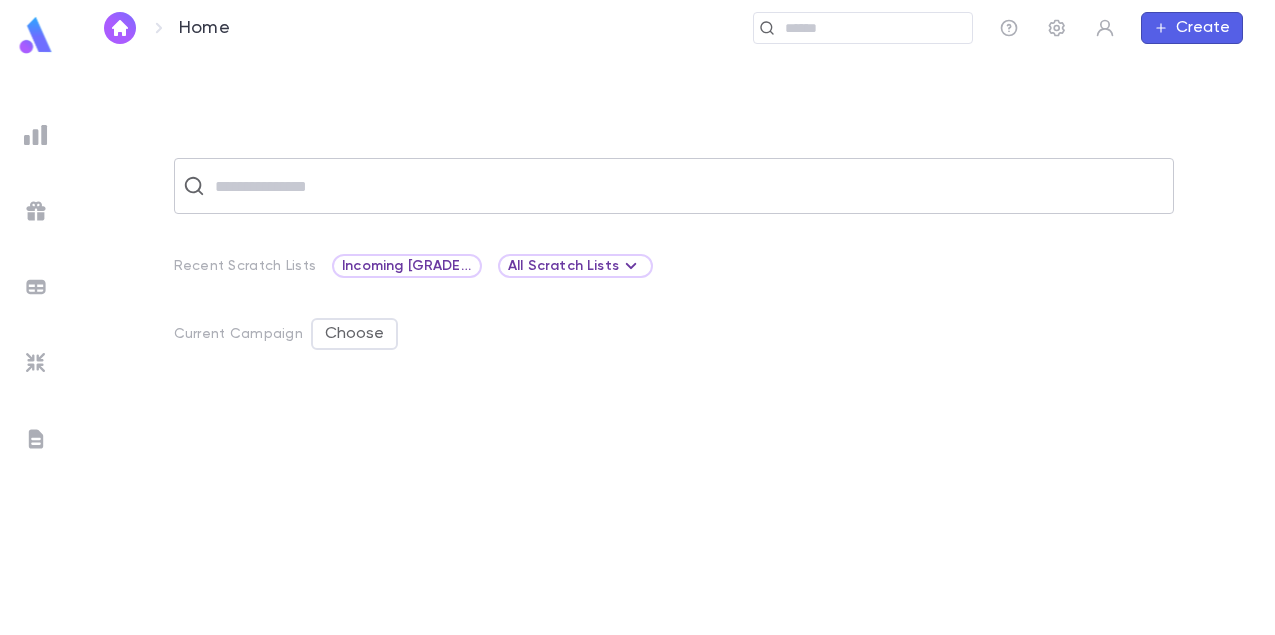 click at bounding box center [687, 186] 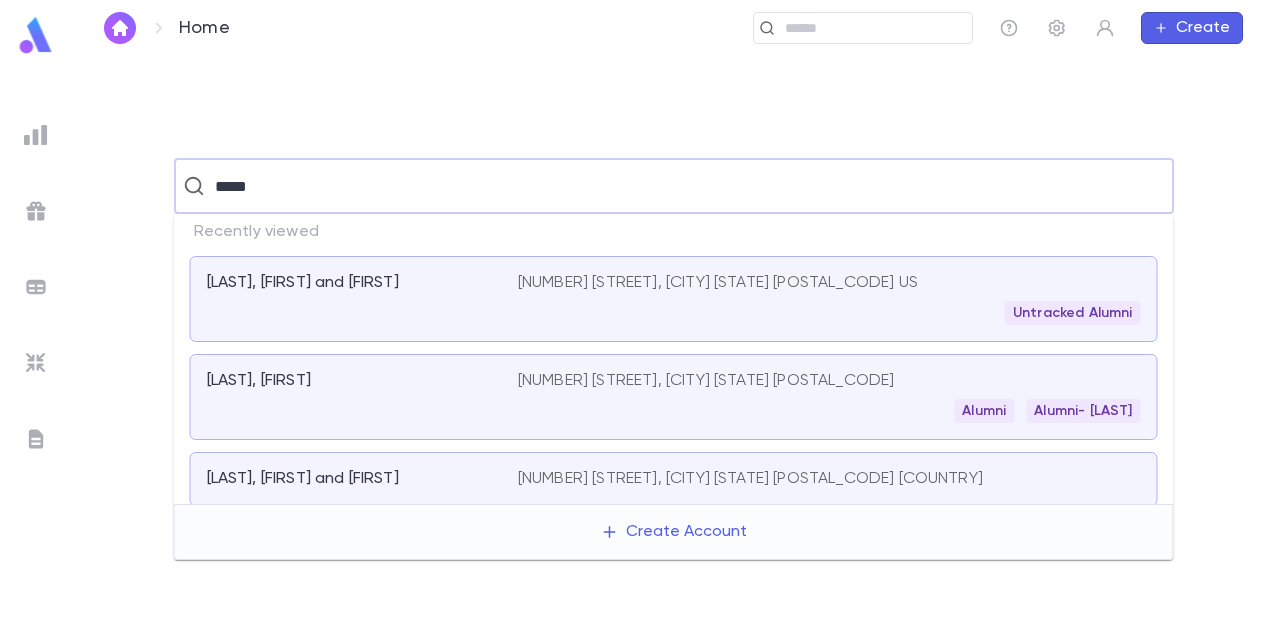 type on "*****" 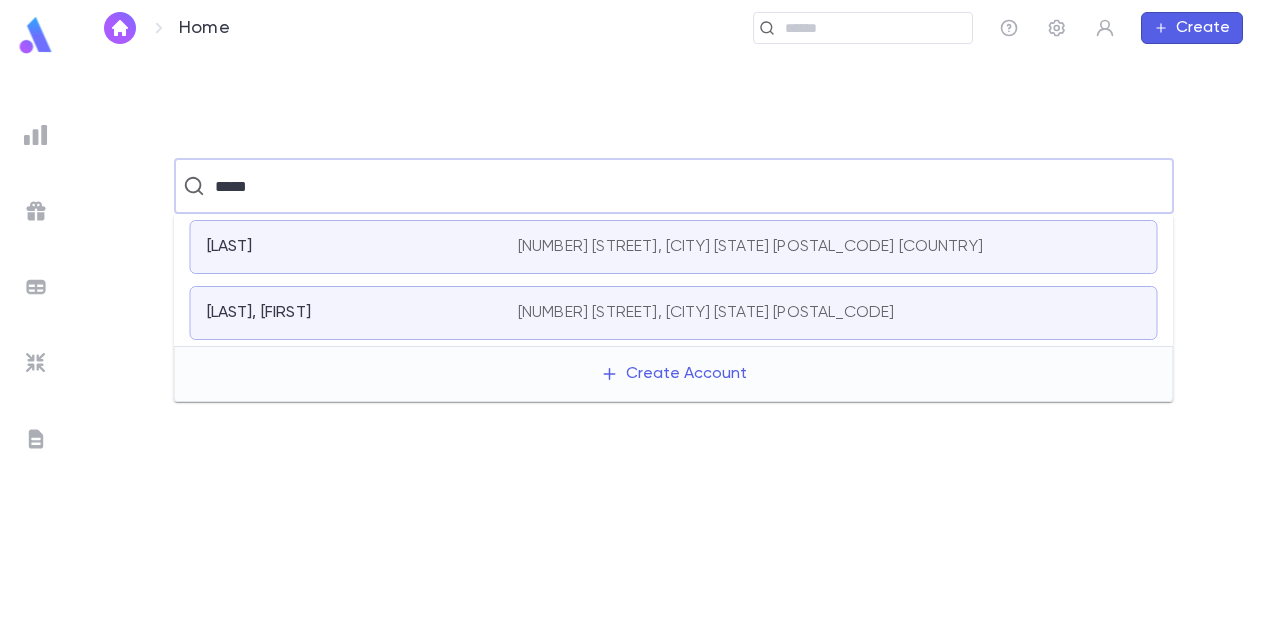 click on "[LAST], [FIRST]" at bounding box center (350, 313) 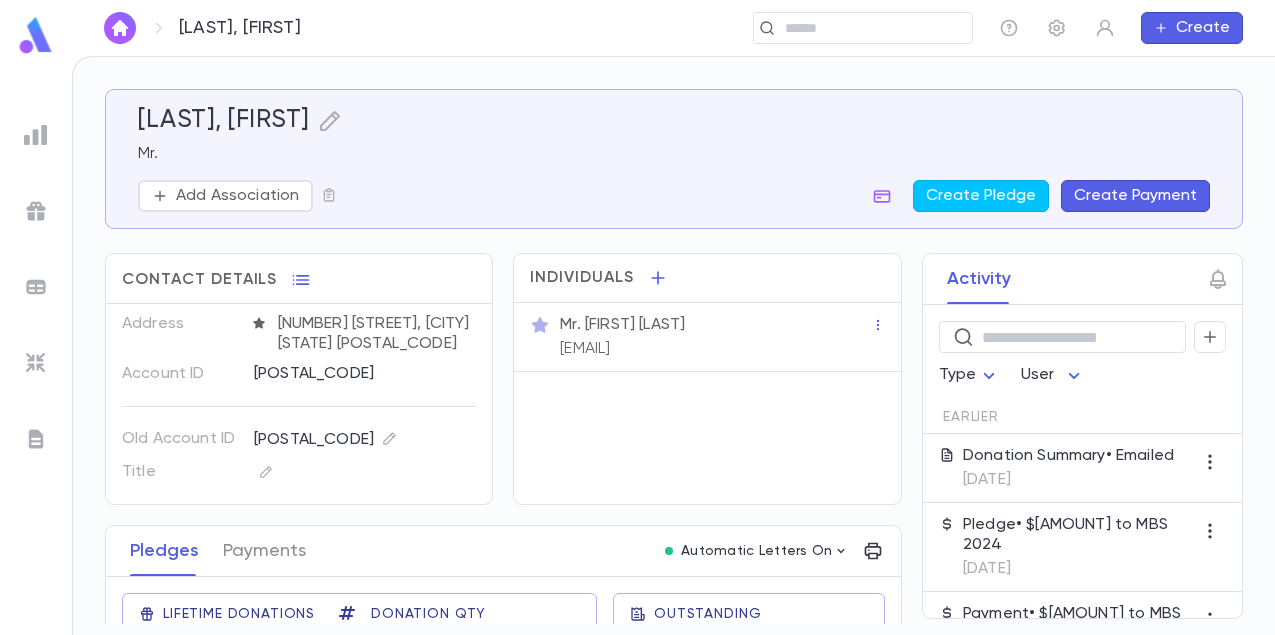 scroll, scrollTop: 70, scrollLeft: 0, axis: vertical 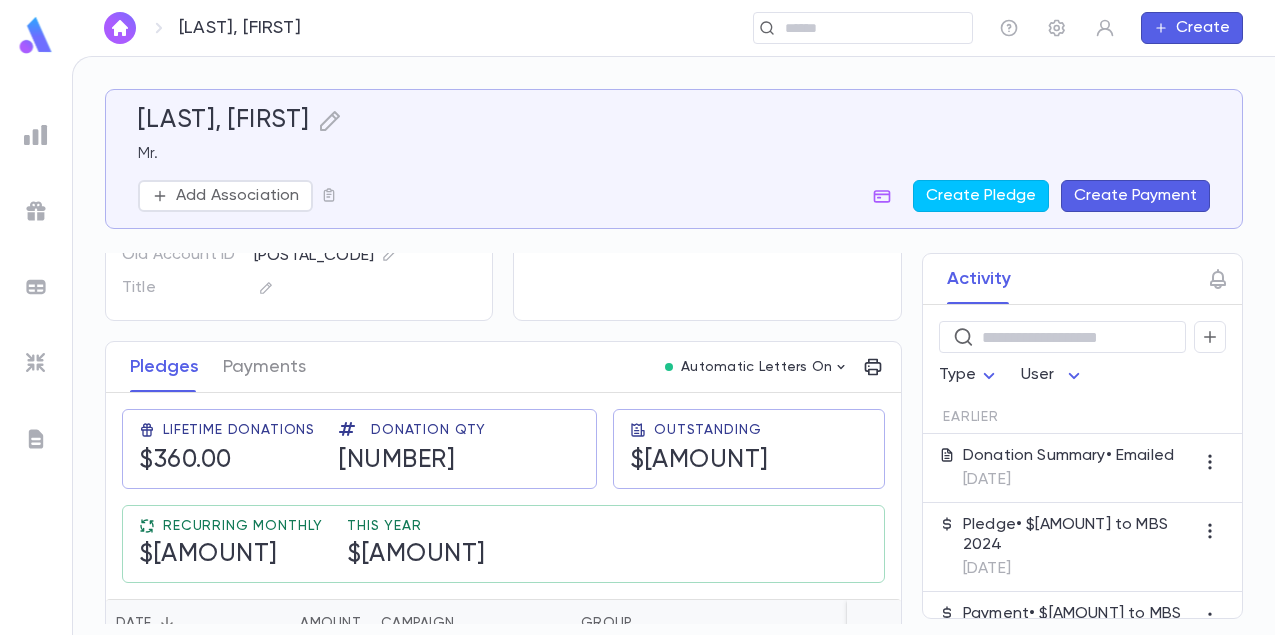 click on "Pledges Payments  Automatic Letters On" at bounding box center (503, 367) 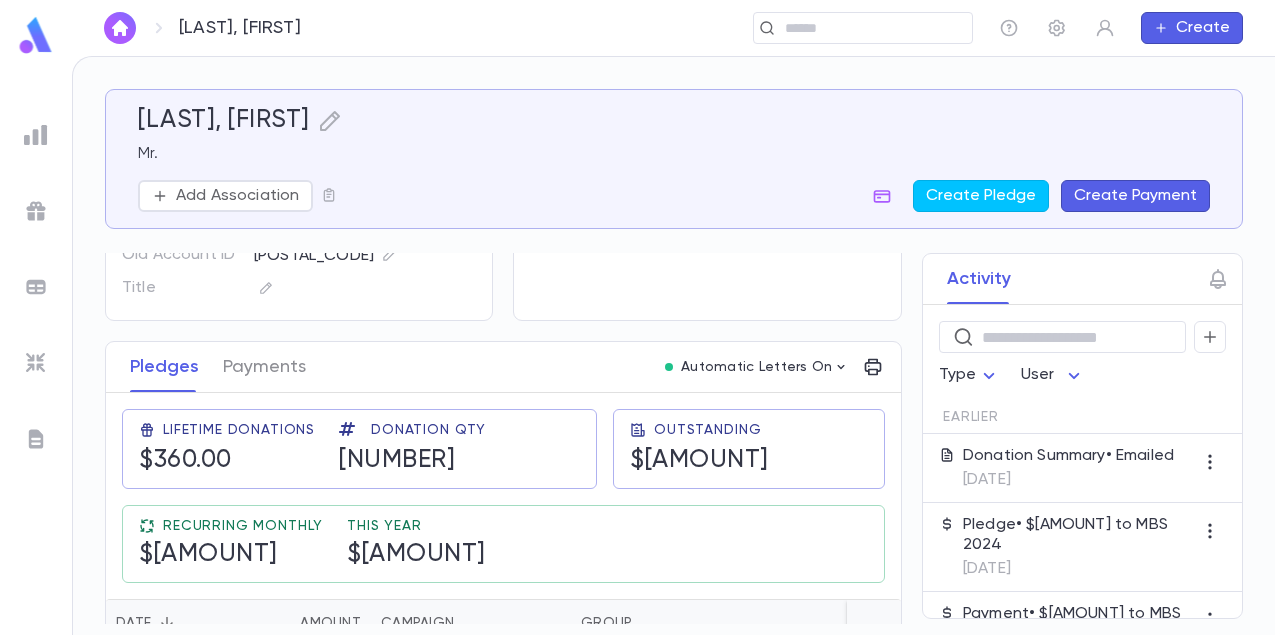 scroll, scrollTop: 183, scrollLeft: 0, axis: vertical 